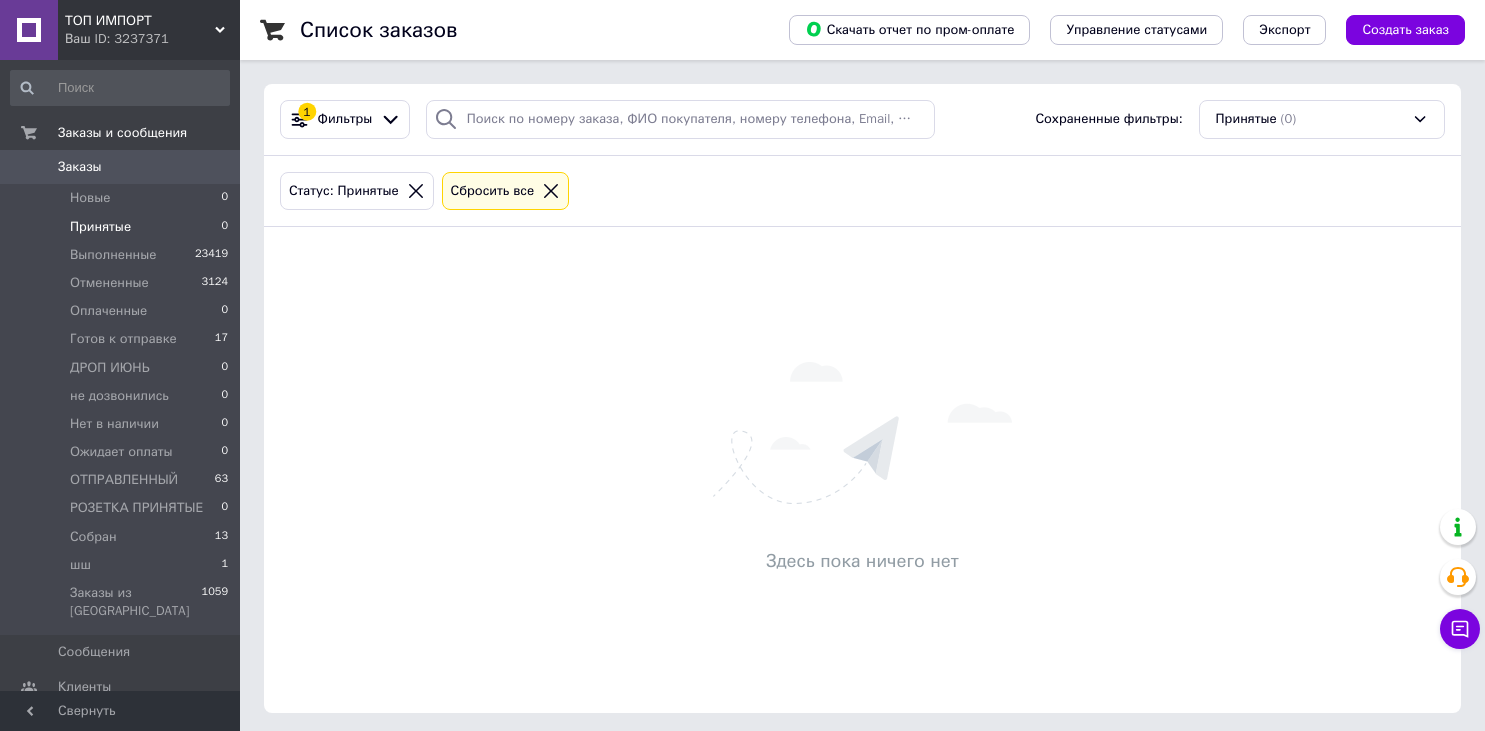 scroll, scrollTop: 0, scrollLeft: 0, axis: both 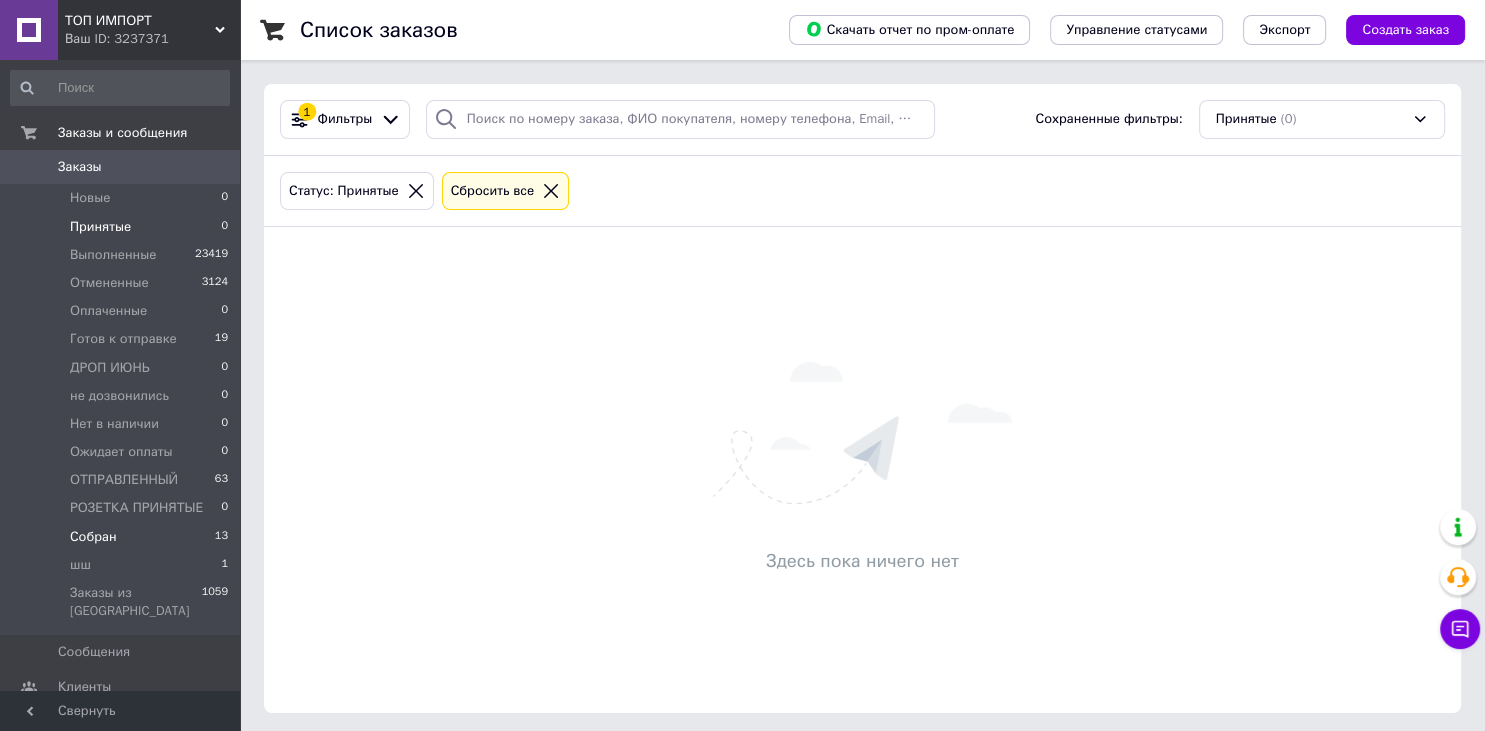 click on "Собран 13" at bounding box center [120, 537] 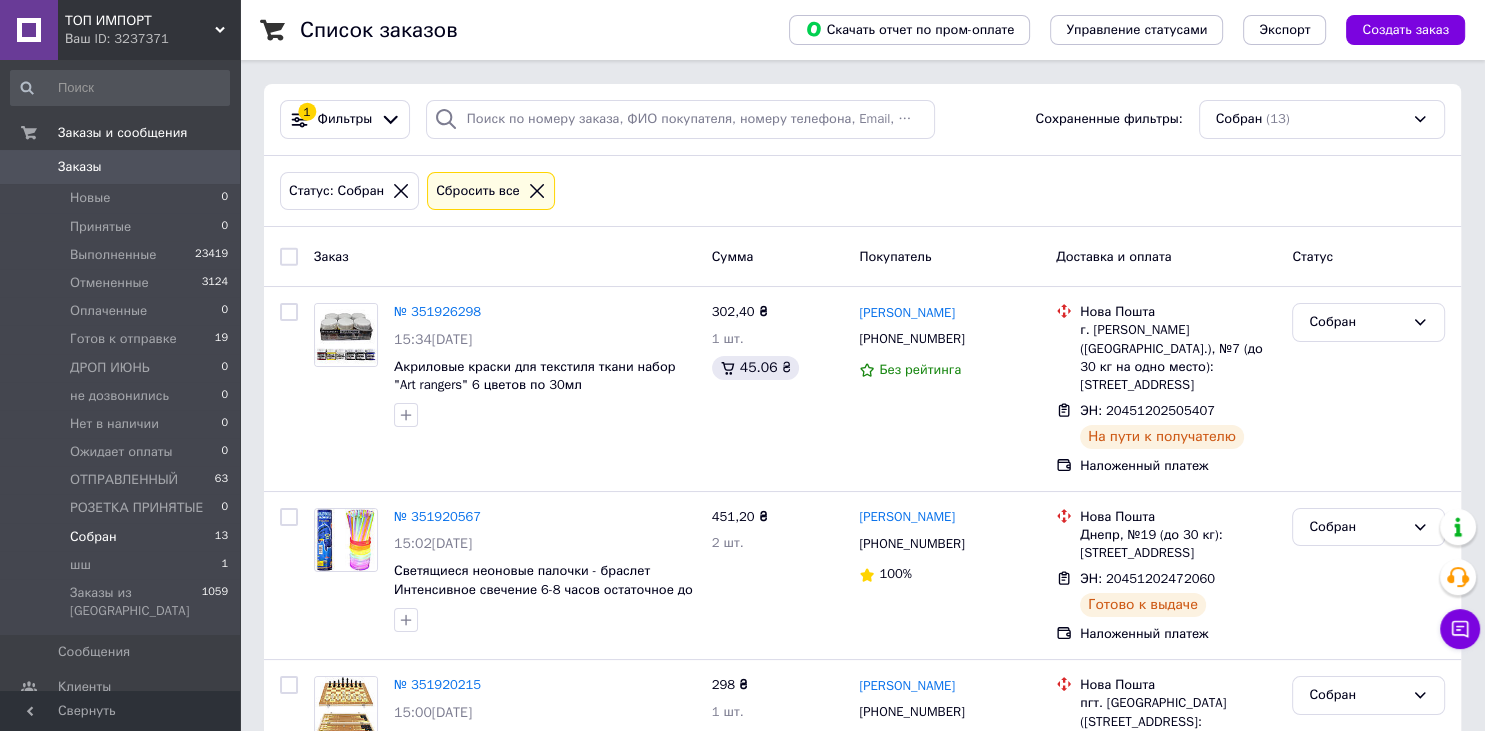 click at bounding box center [289, 257] 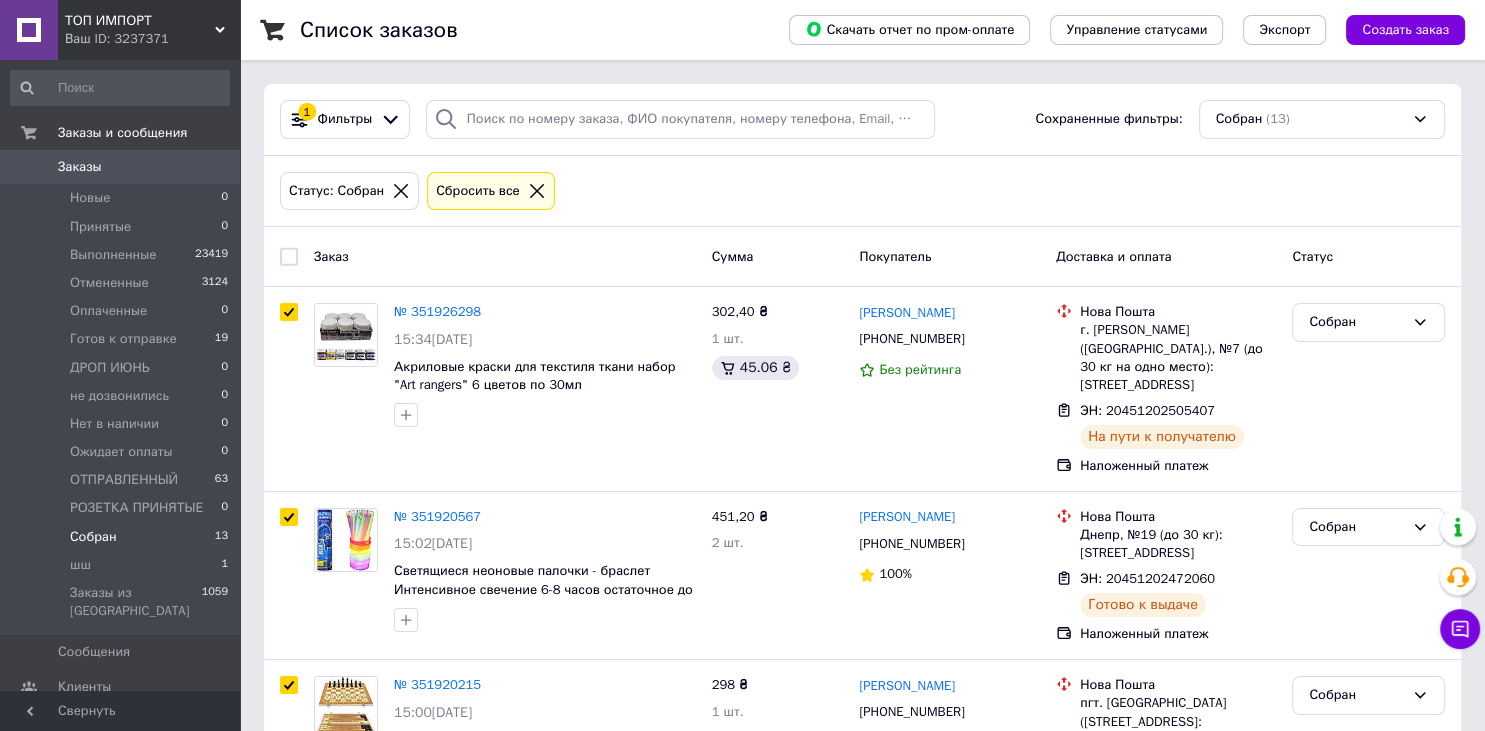 checkbox on "true" 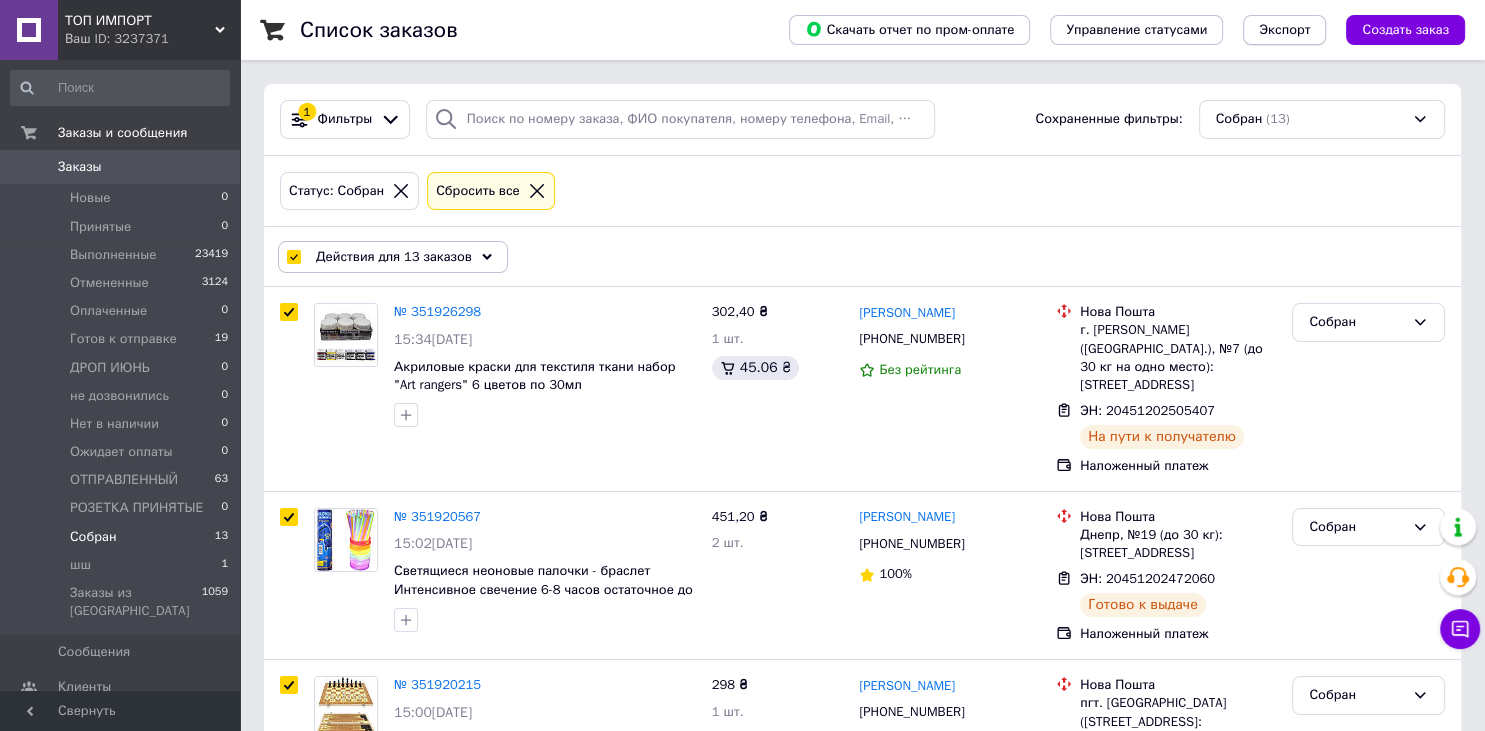 click on "Экспорт" at bounding box center (1284, 30) 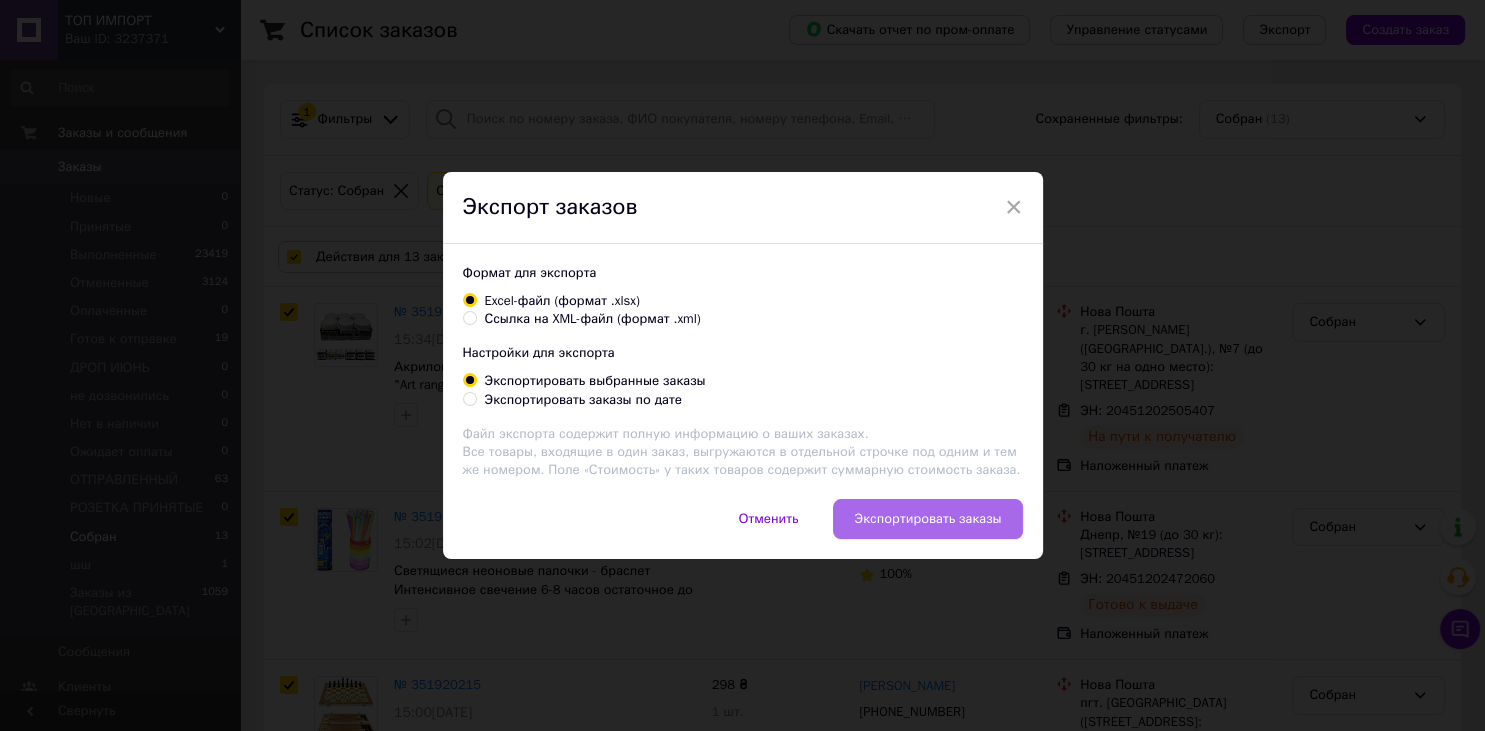click on "Экспортировать заказы" at bounding box center [927, 519] 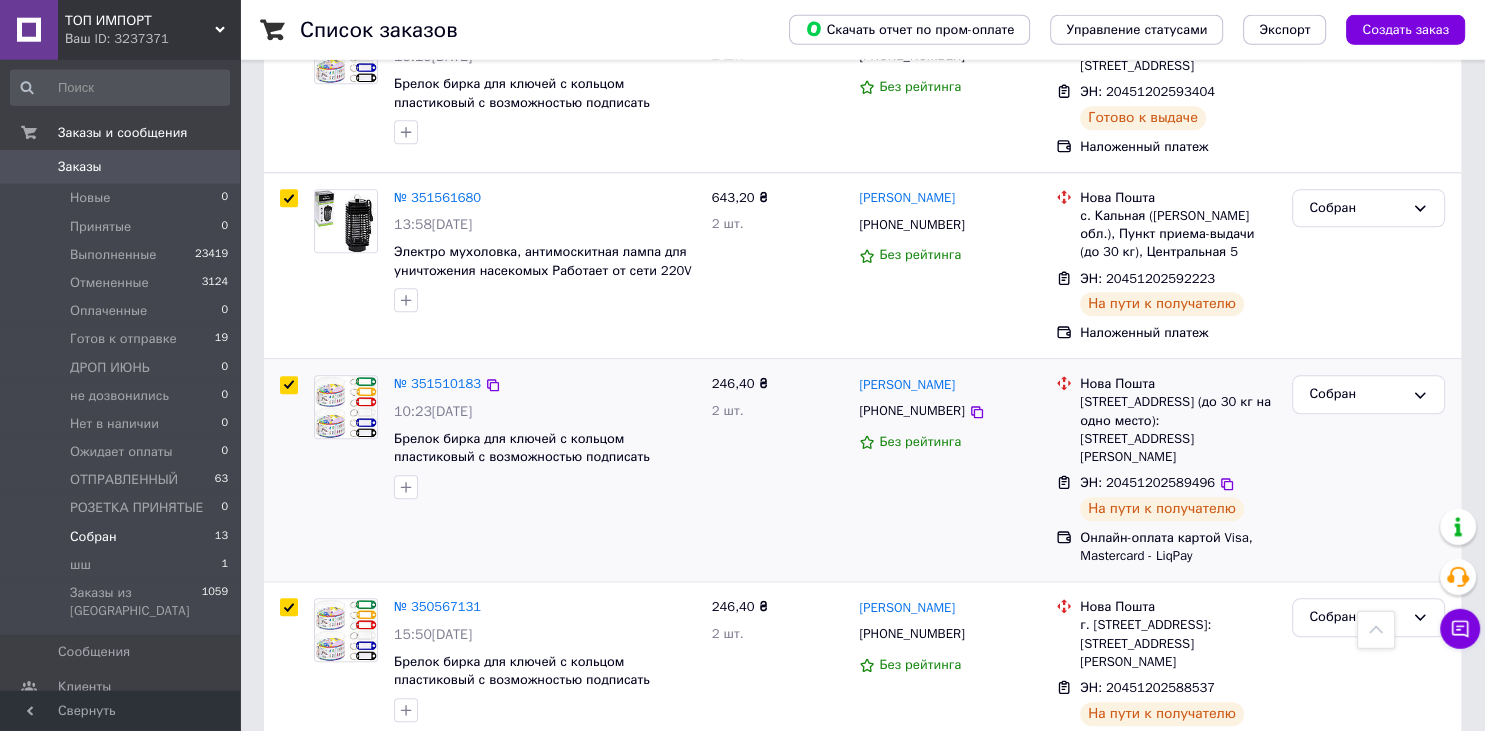 scroll, scrollTop: 1912, scrollLeft: 0, axis: vertical 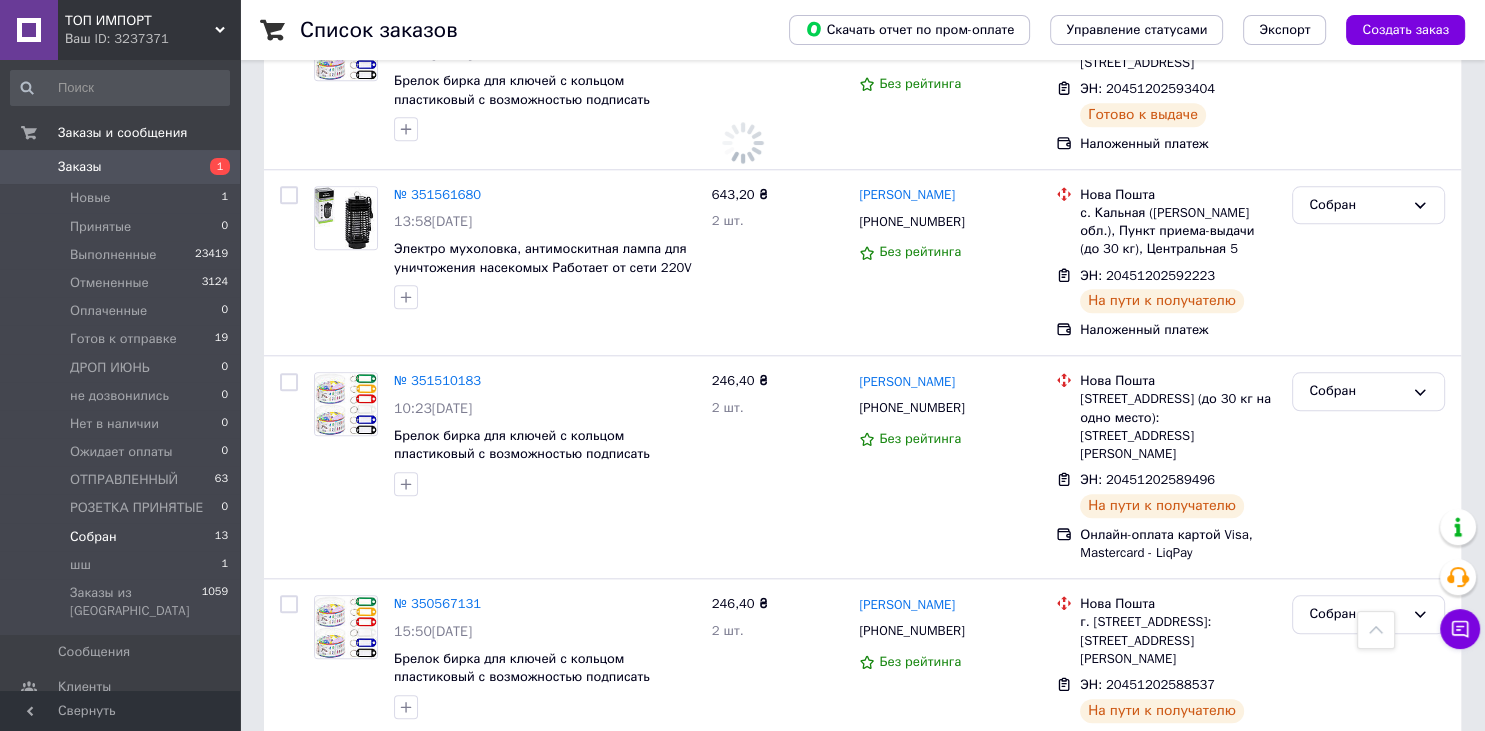click on "Собран 13" at bounding box center [120, 537] 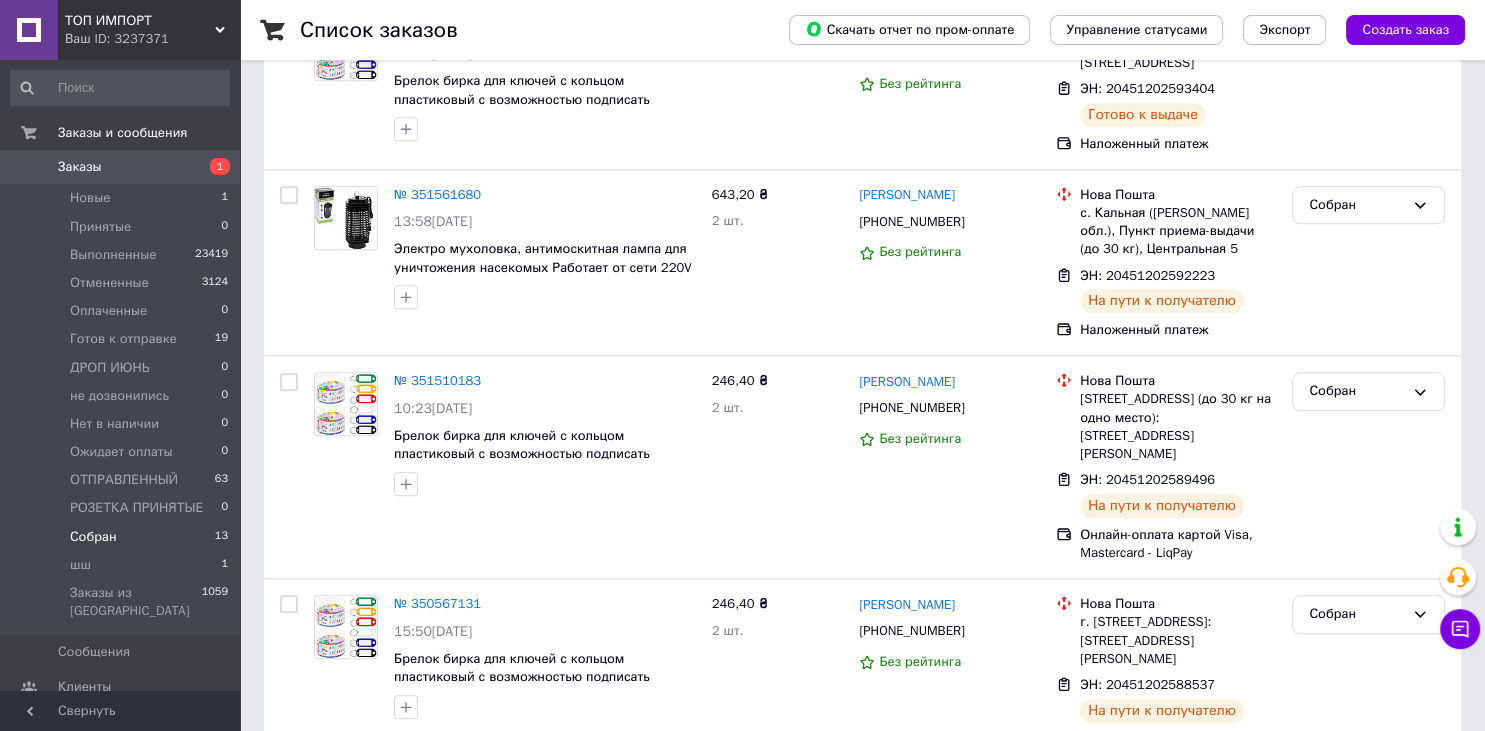 scroll, scrollTop: 0, scrollLeft: 0, axis: both 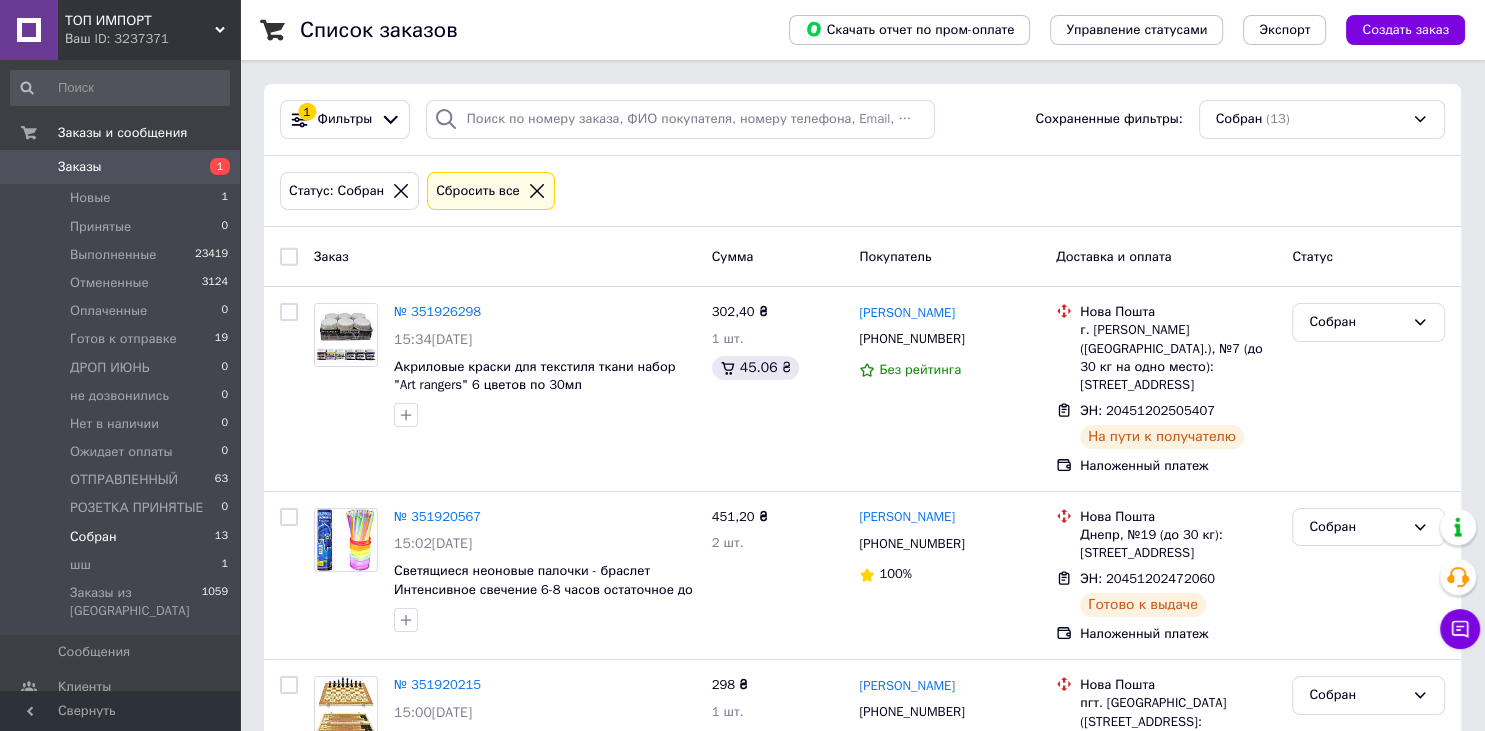 click at bounding box center (289, 257) 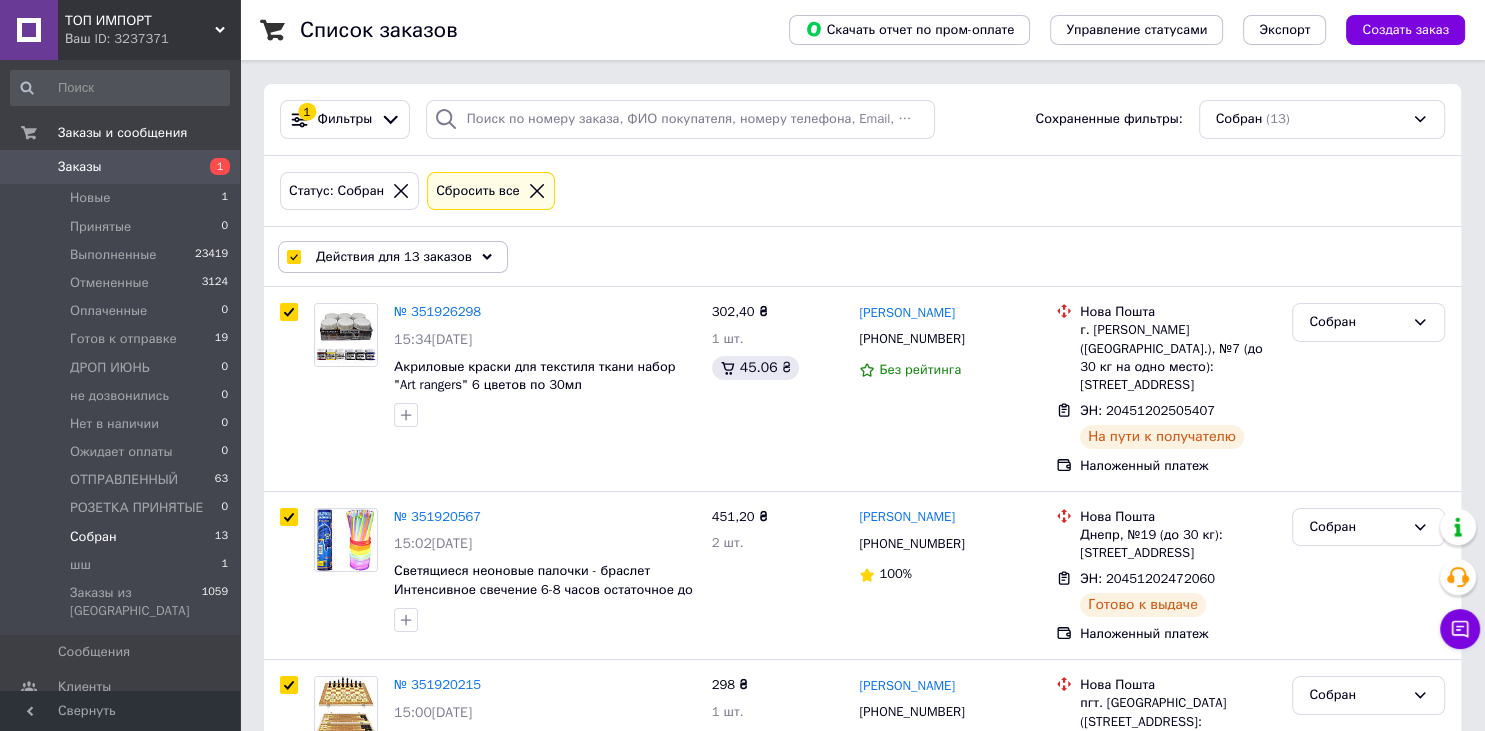 checkbox on "true" 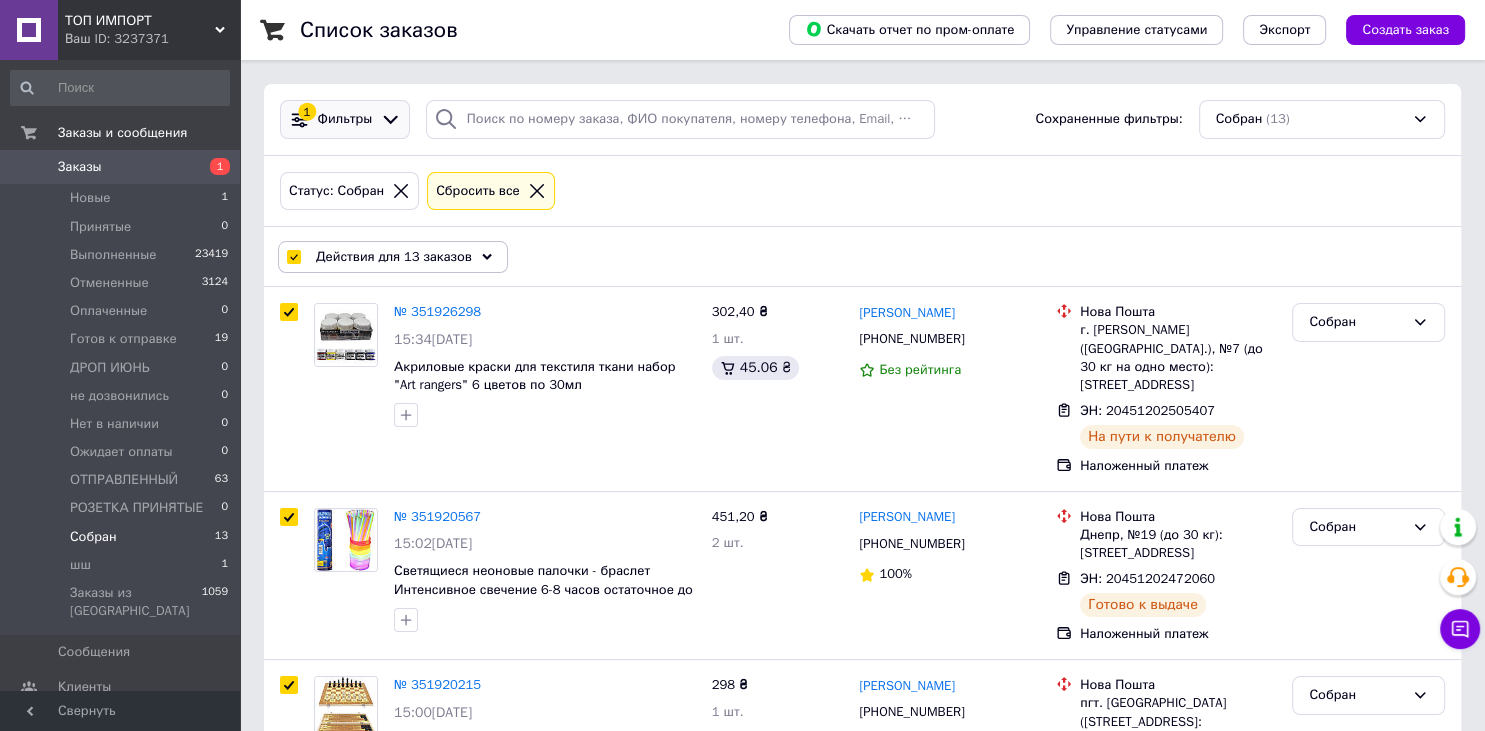 click 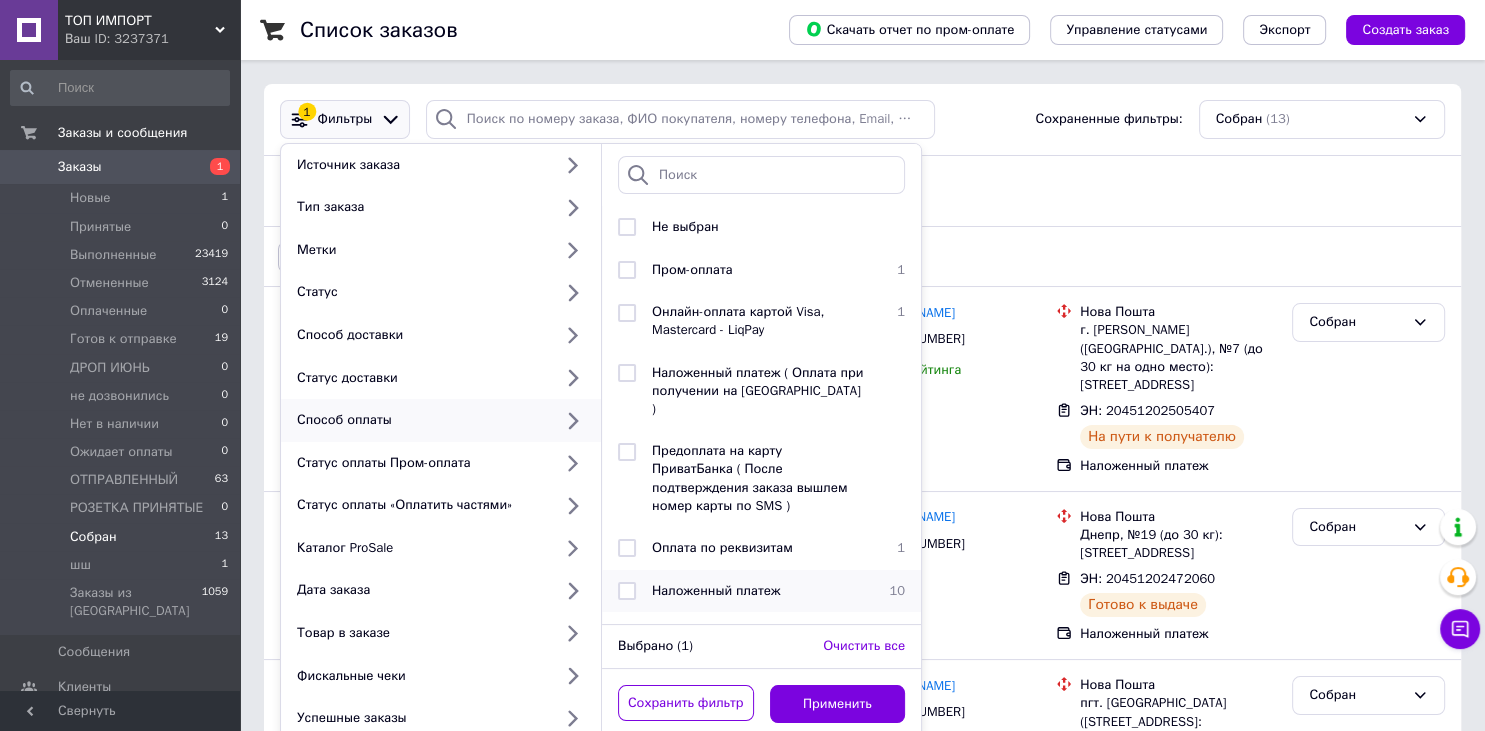 click on "Наложенный платеж" at bounding box center [716, 590] 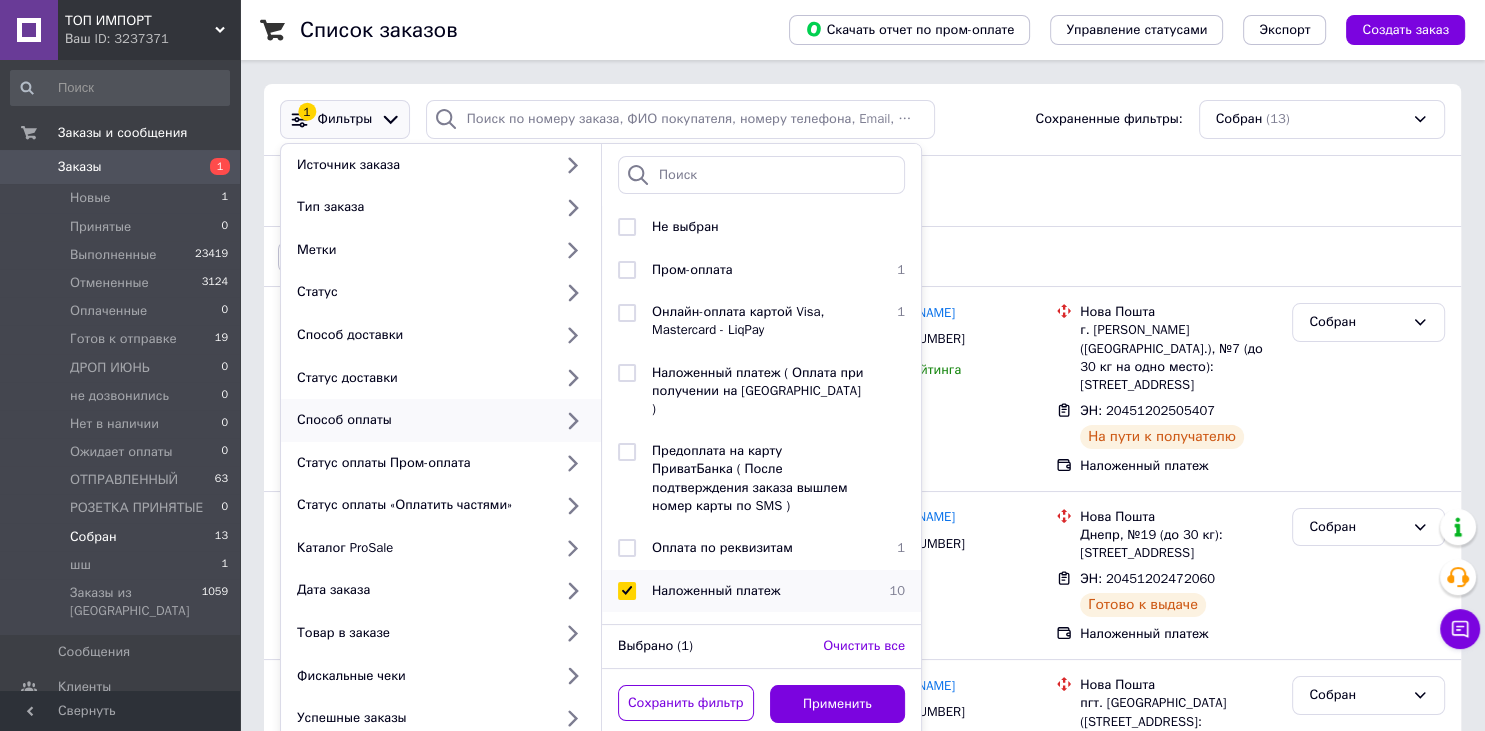 checkbox on "true" 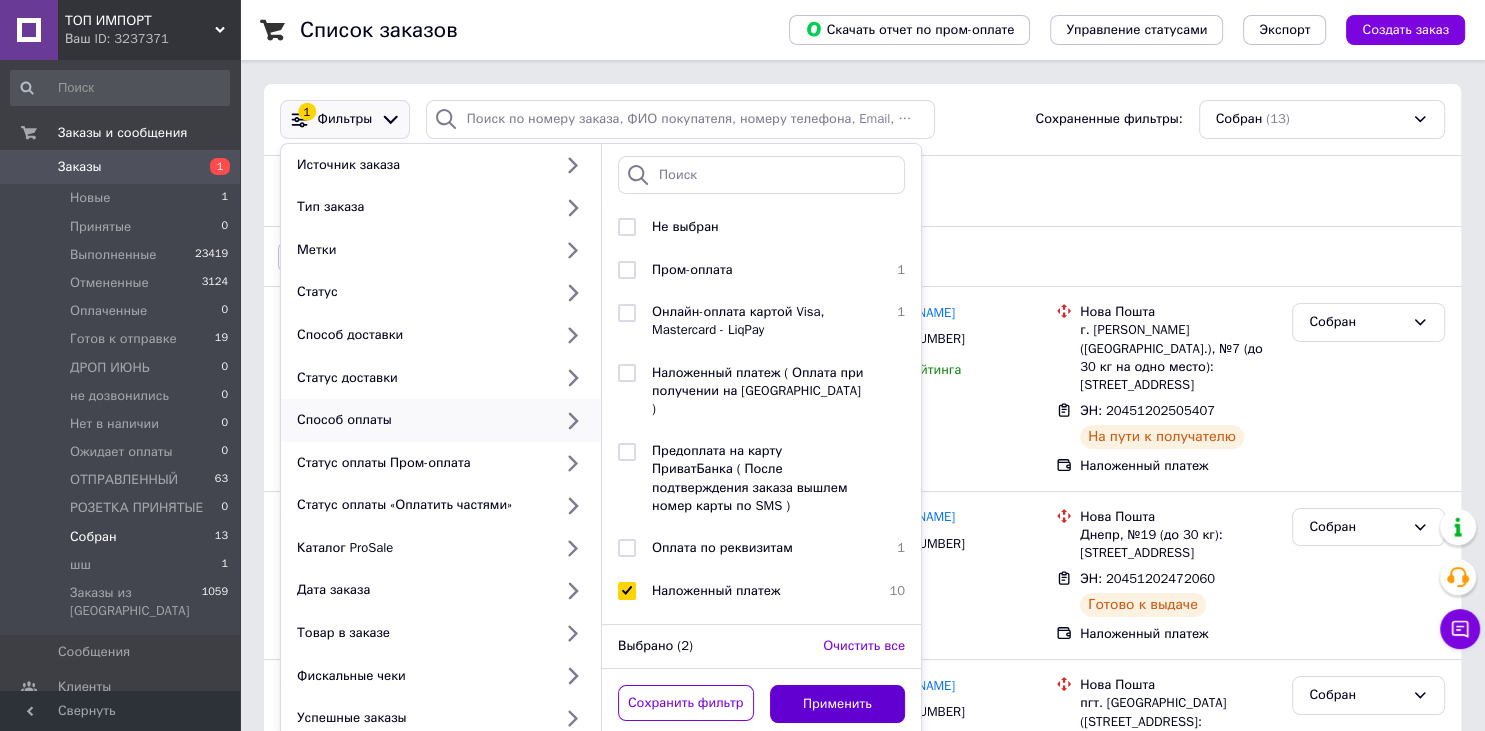 click on "Применить" at bounding box center [838, 704] 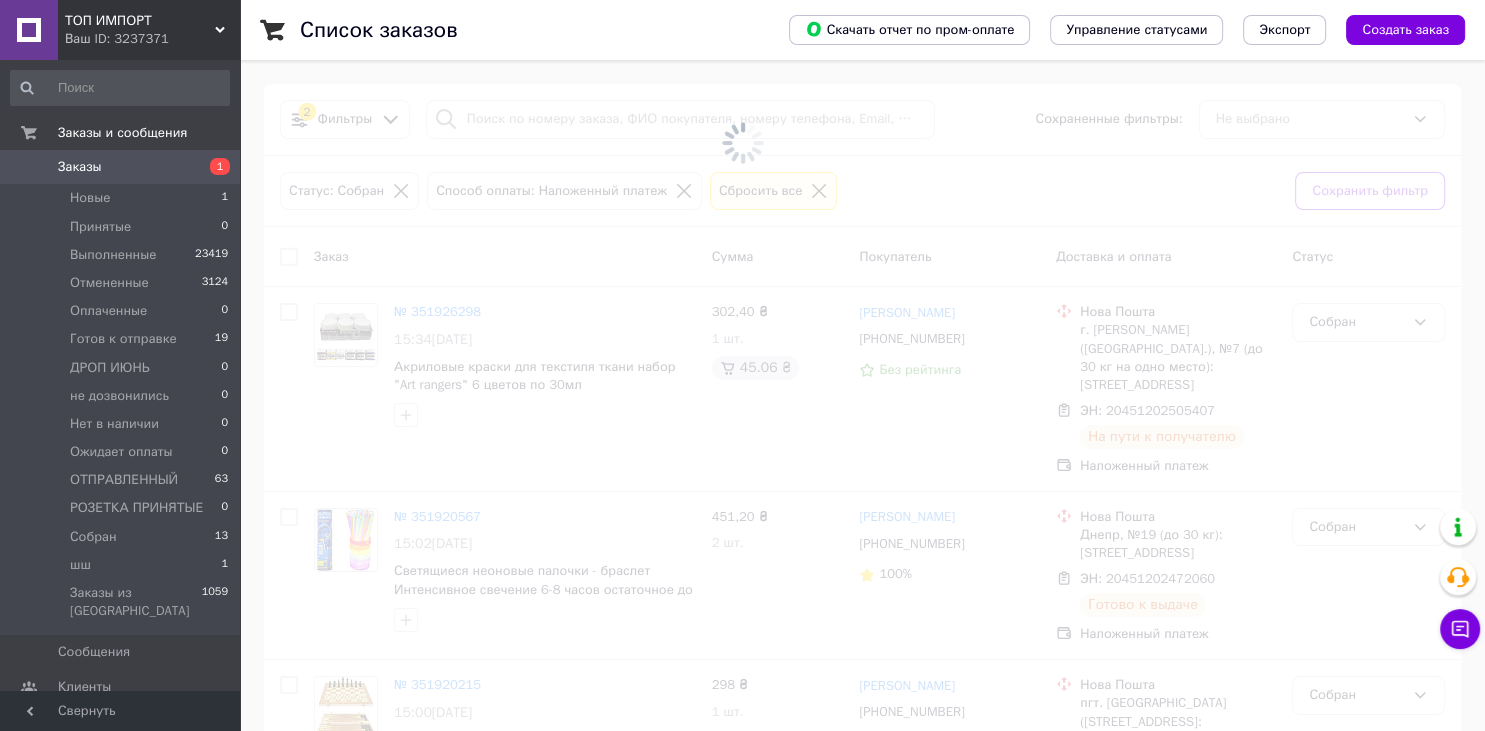 checkbox on "false" 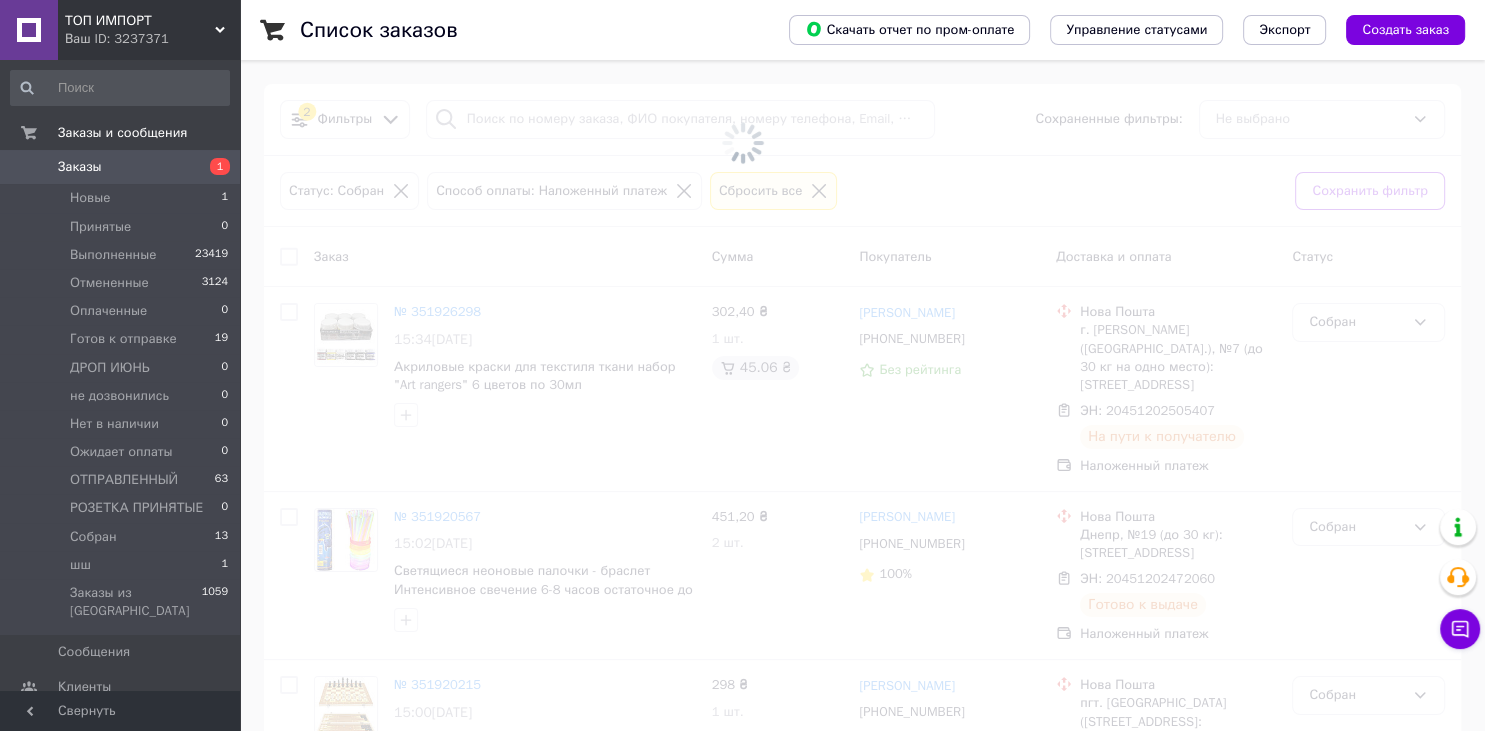 checkbox on "false" 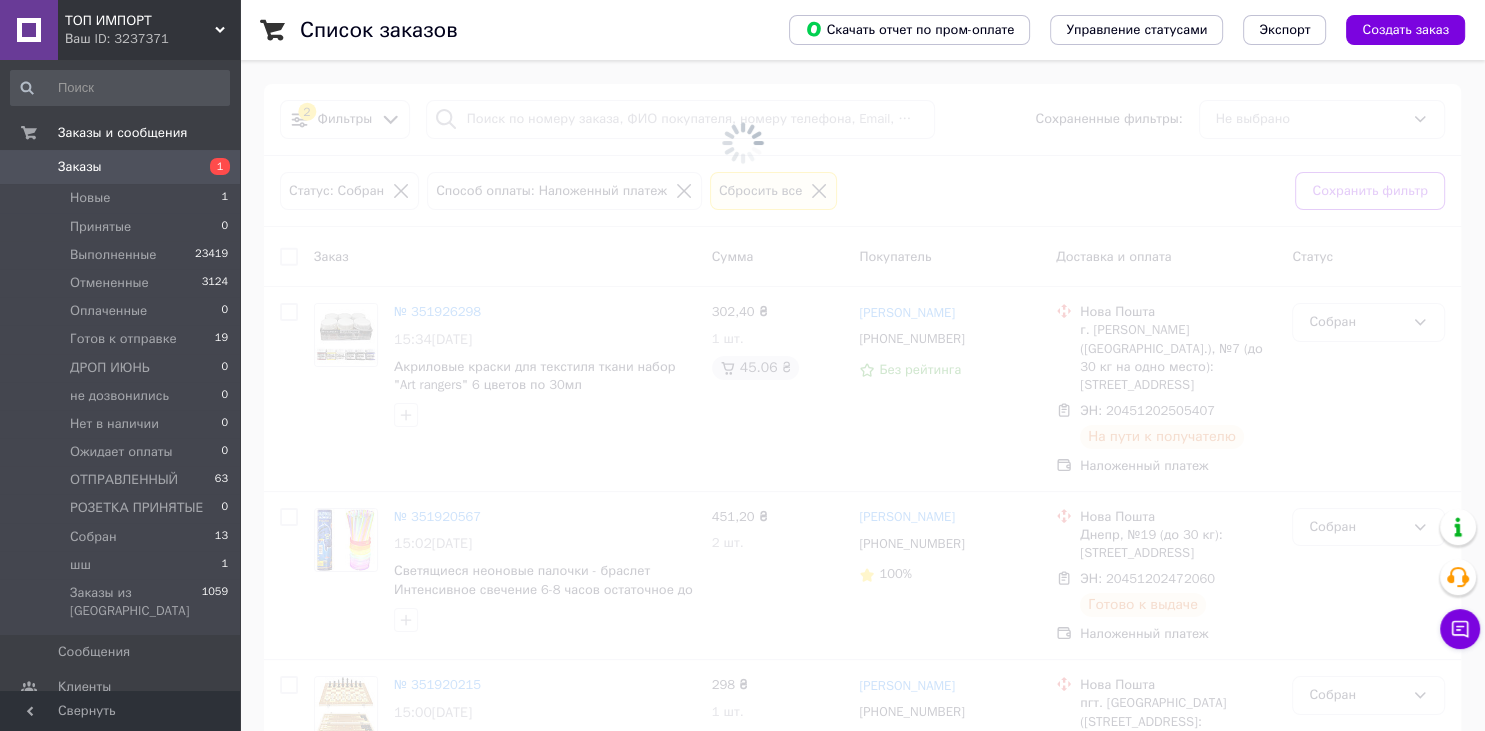 checkbox on "false" 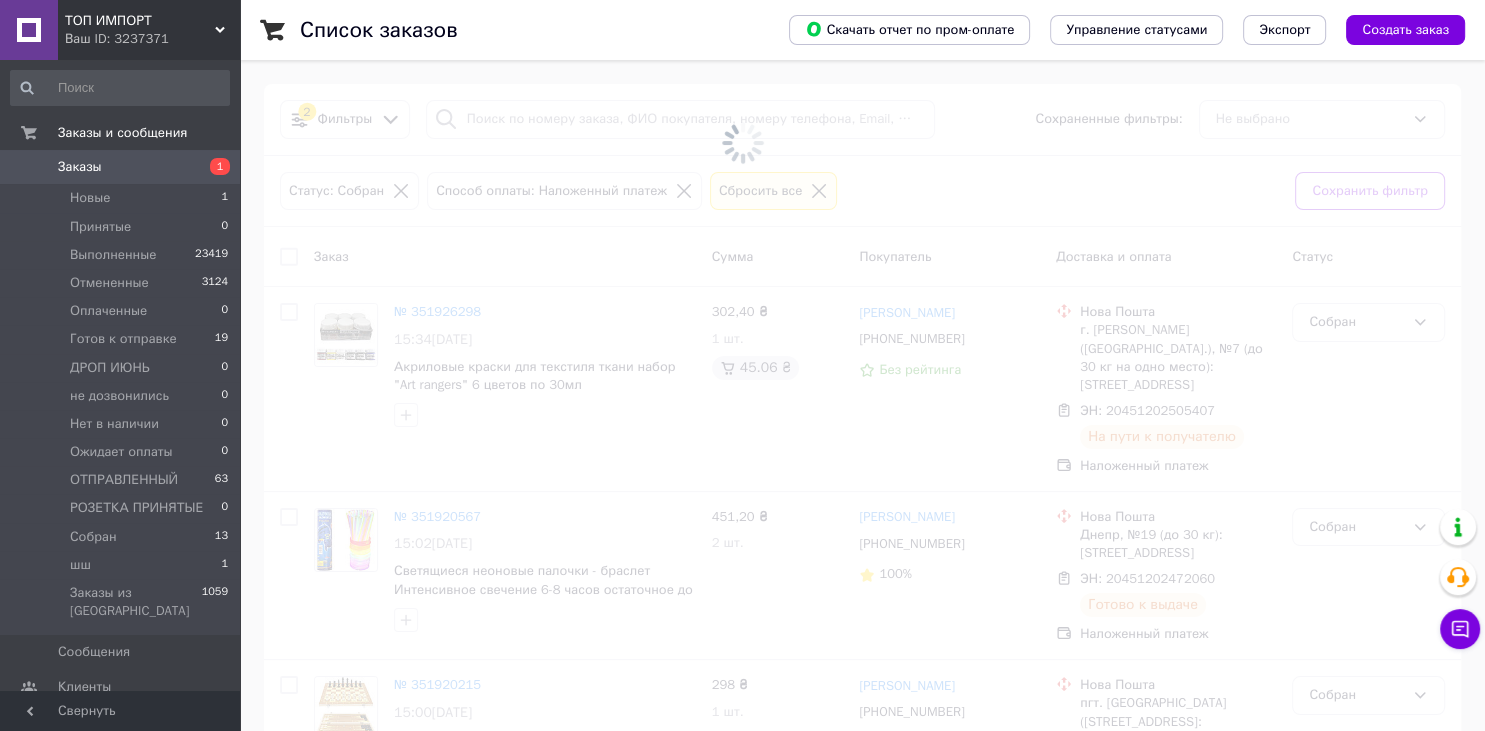 checkbox on "false" 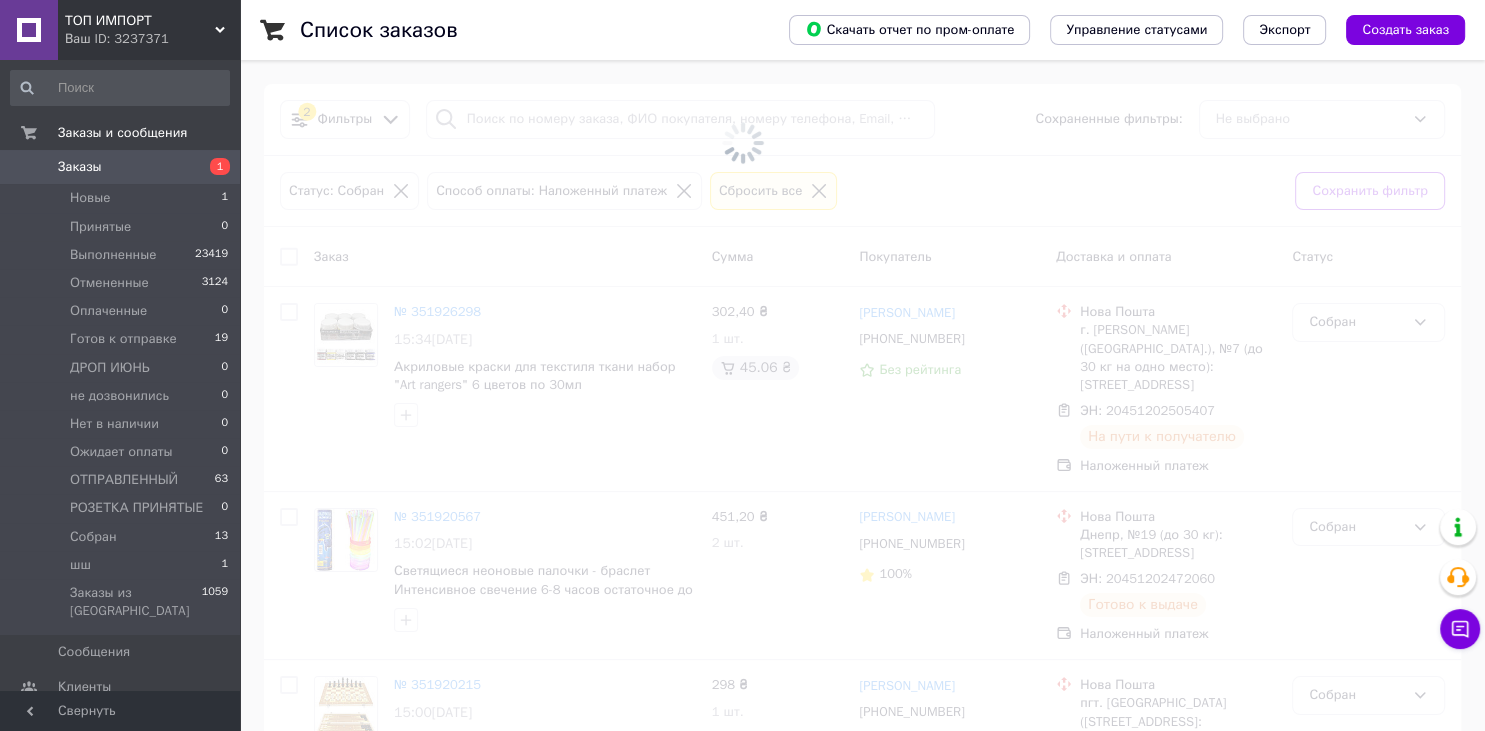 checkbox on "false" 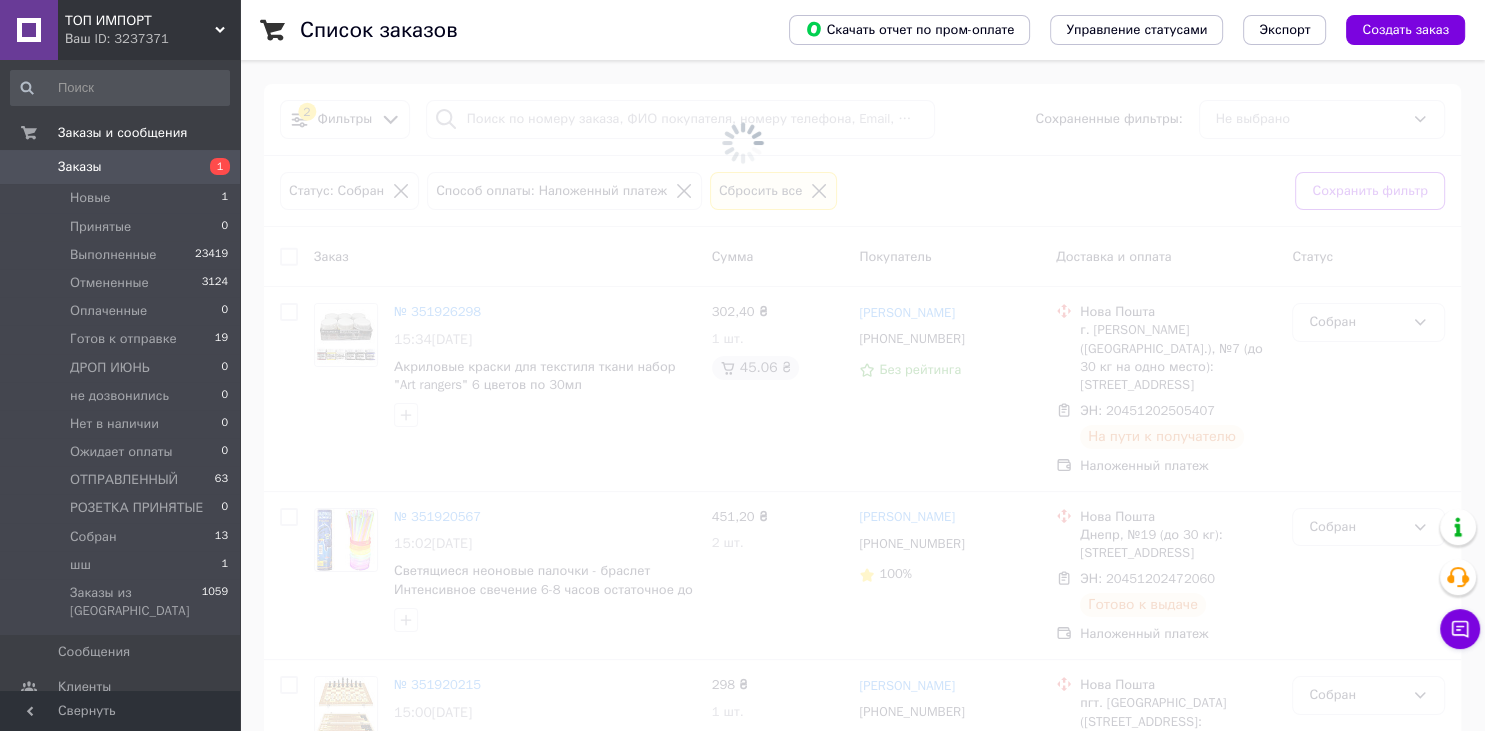 checkbox on "false" 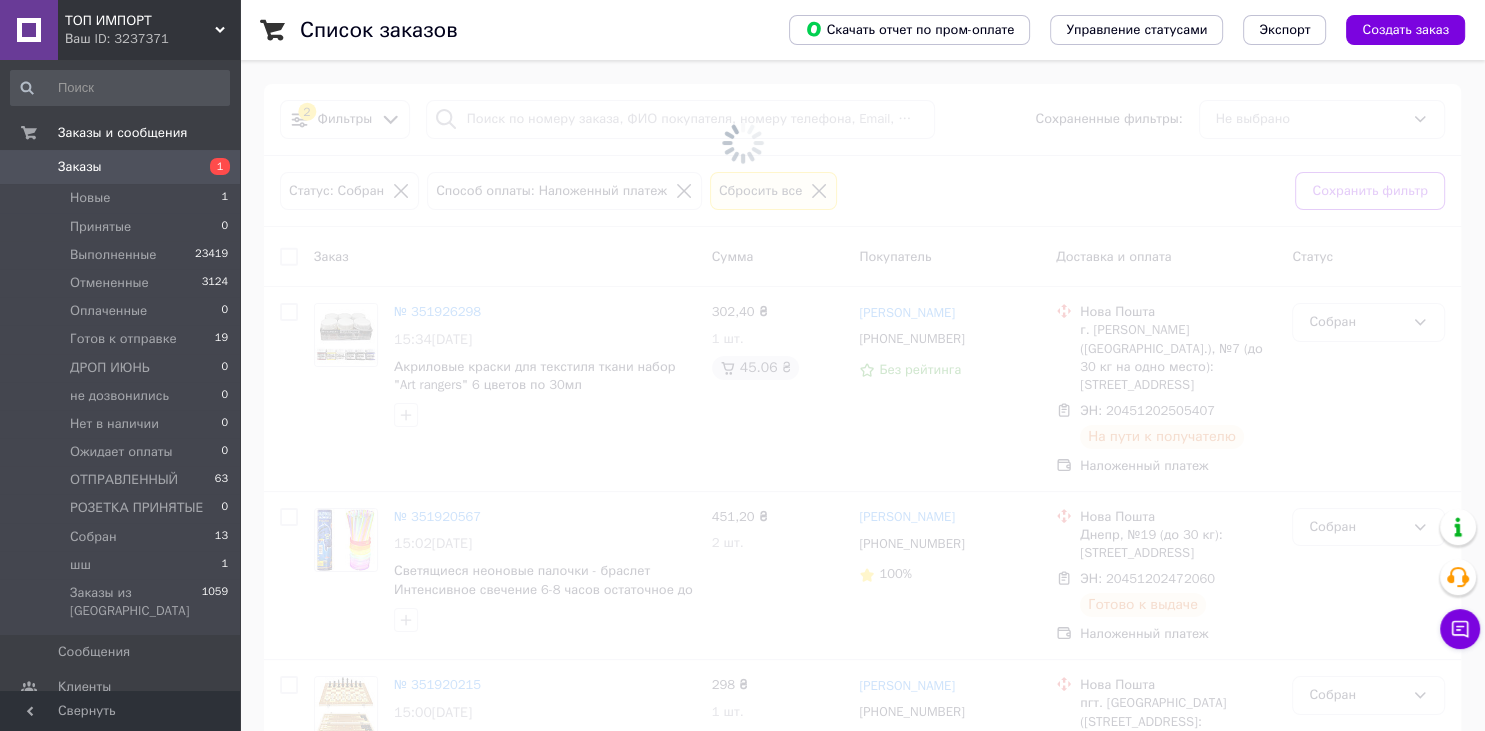 checkbox on "false" 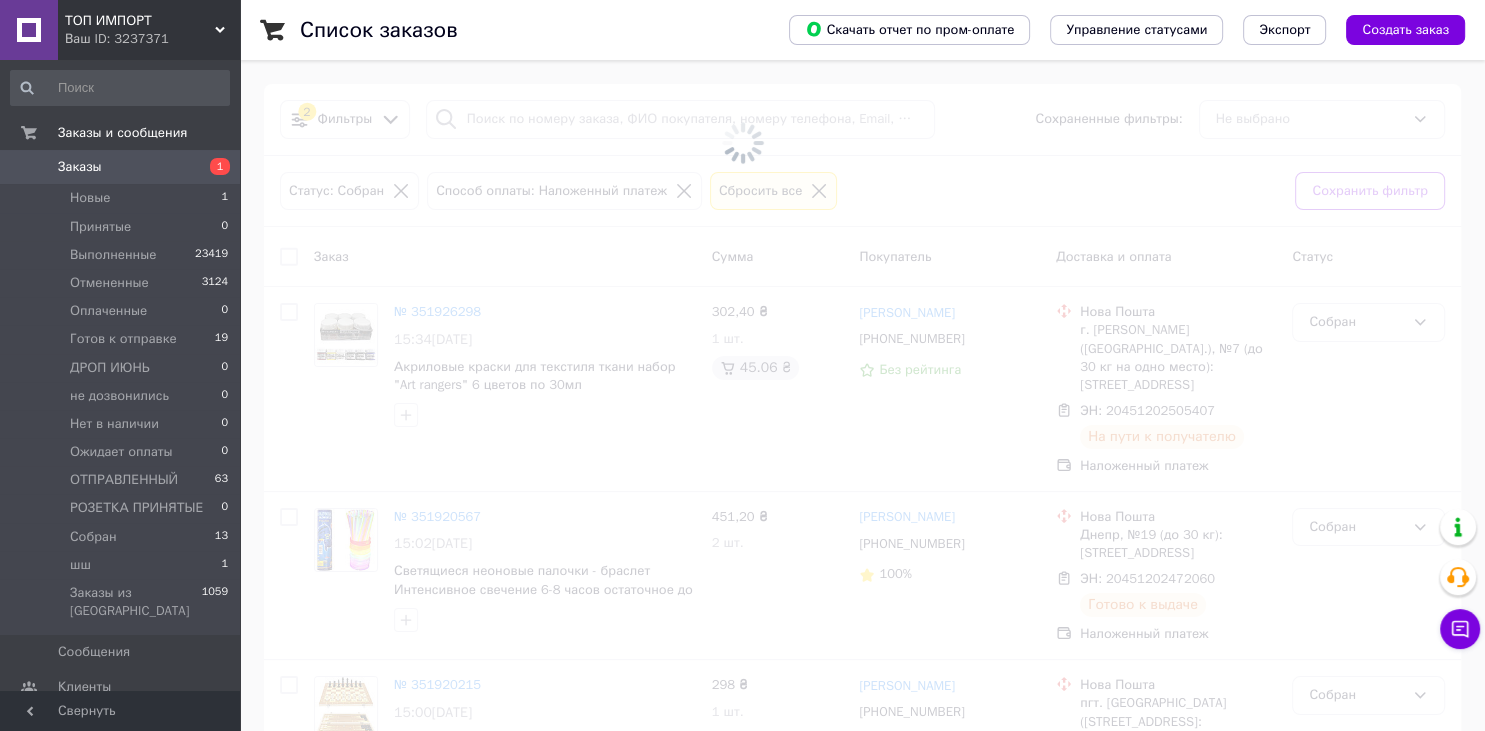 checkbox on "false" 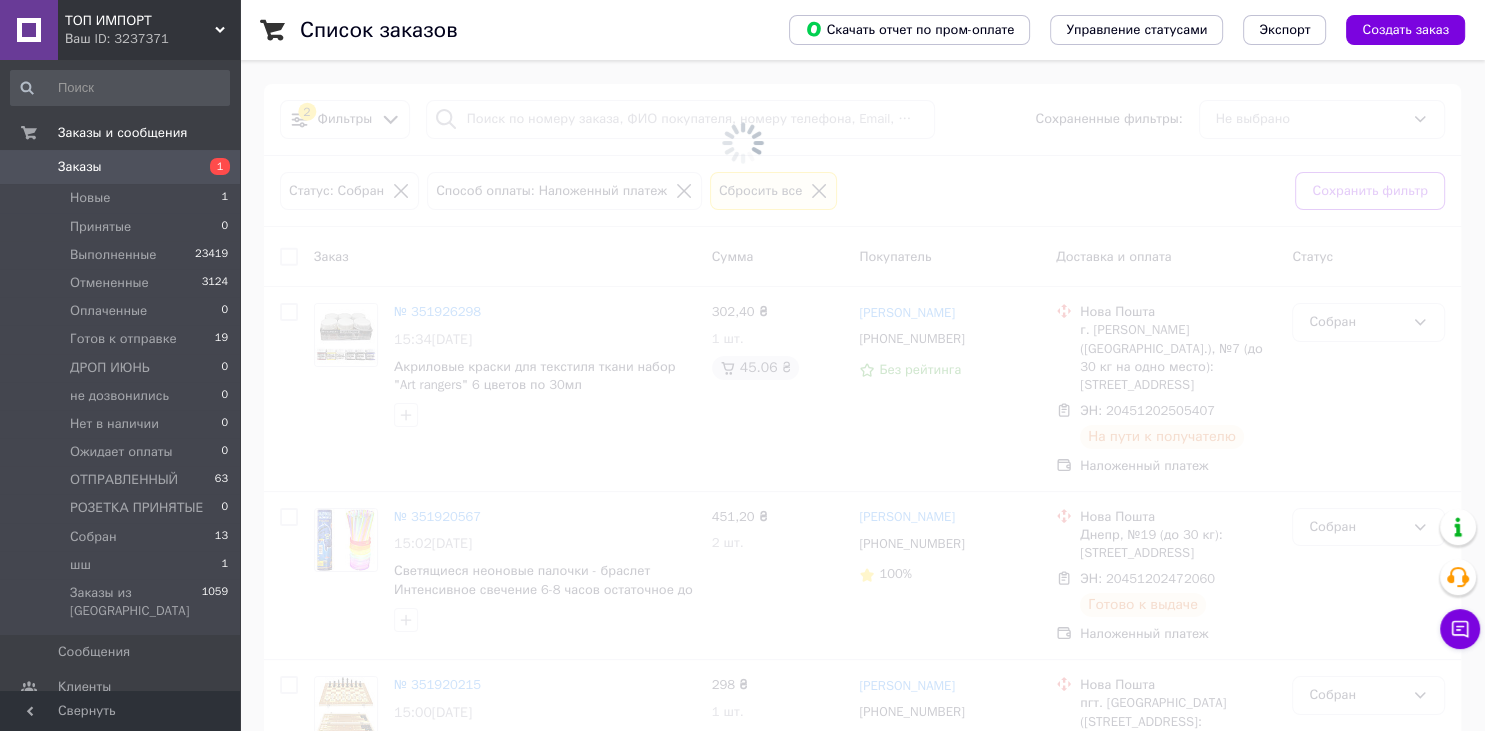 checkbox on "false" 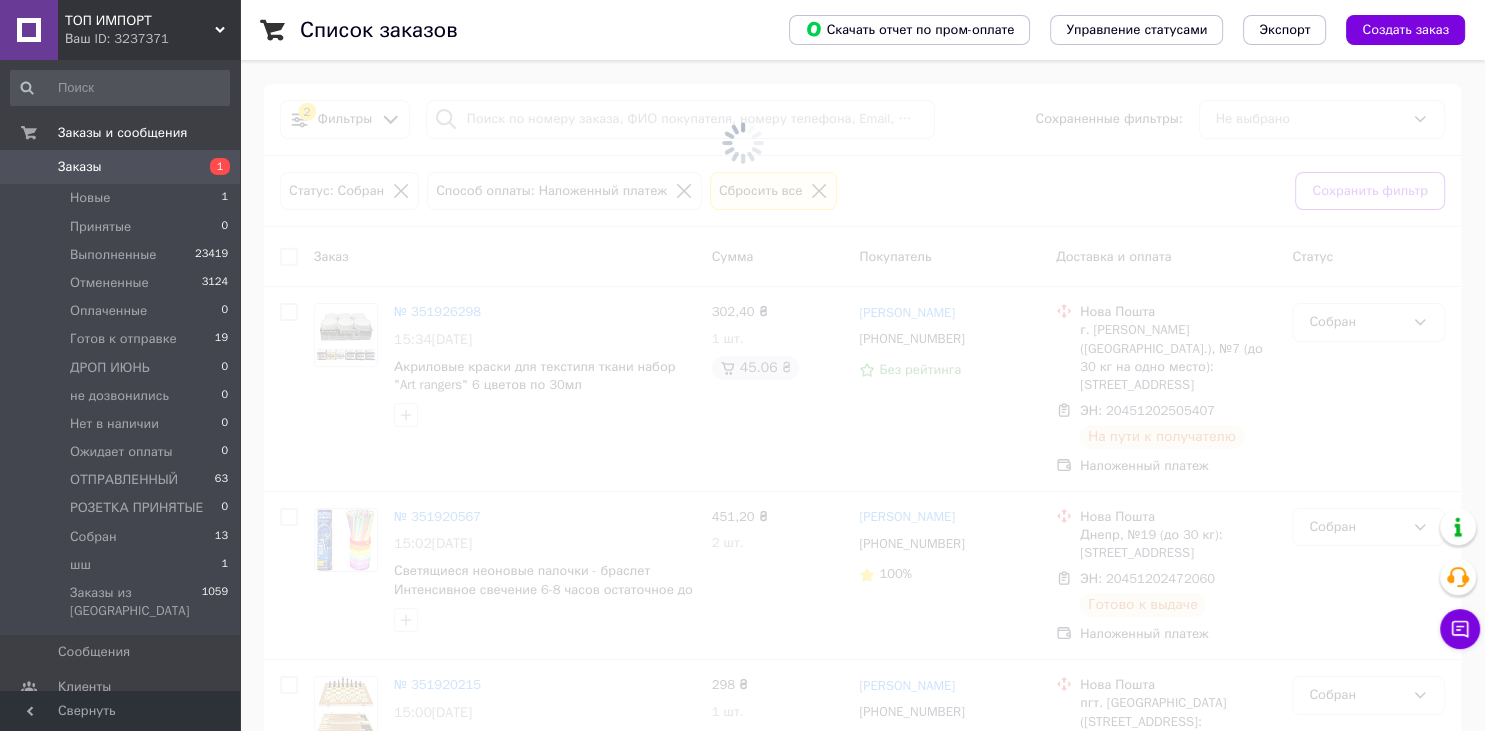 checkbox on "false" 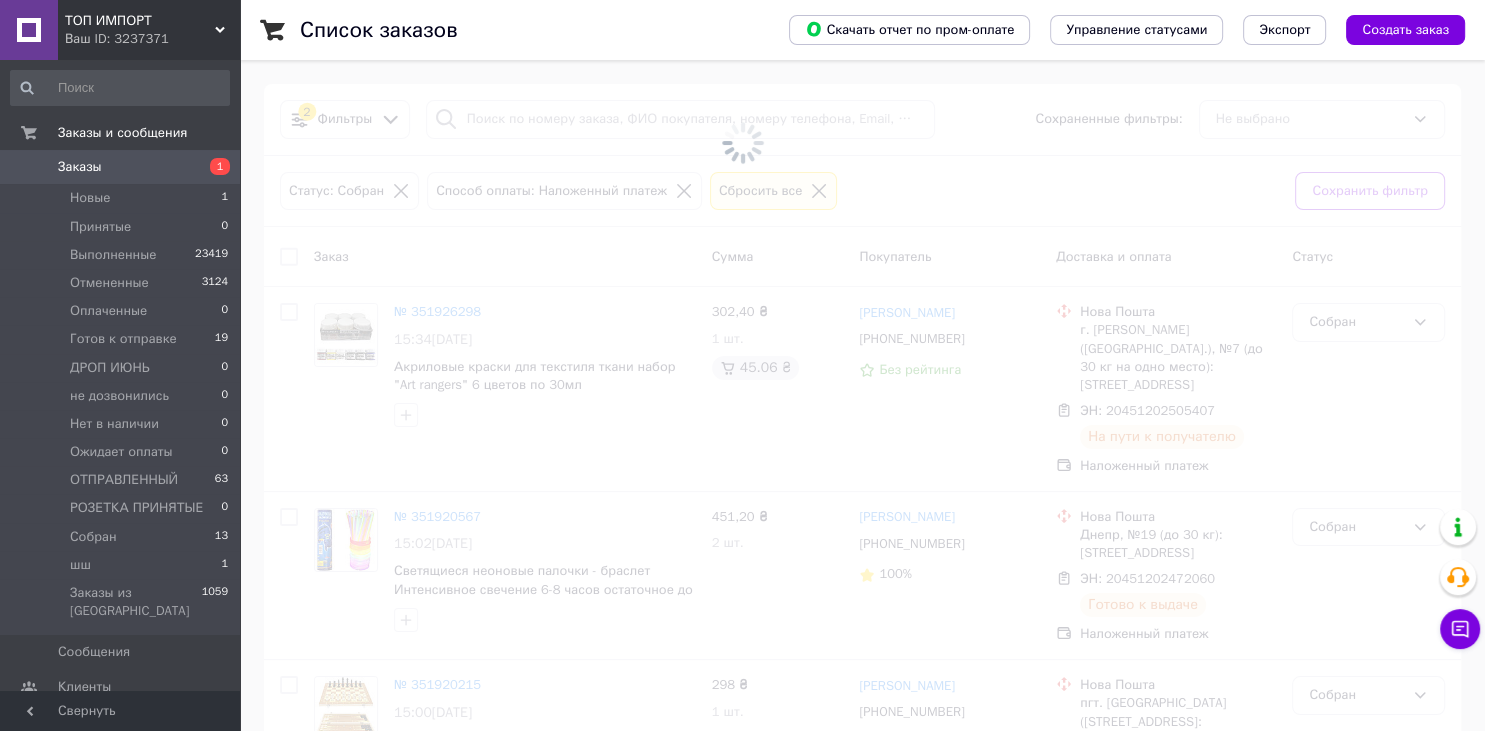 checkbox on "false" 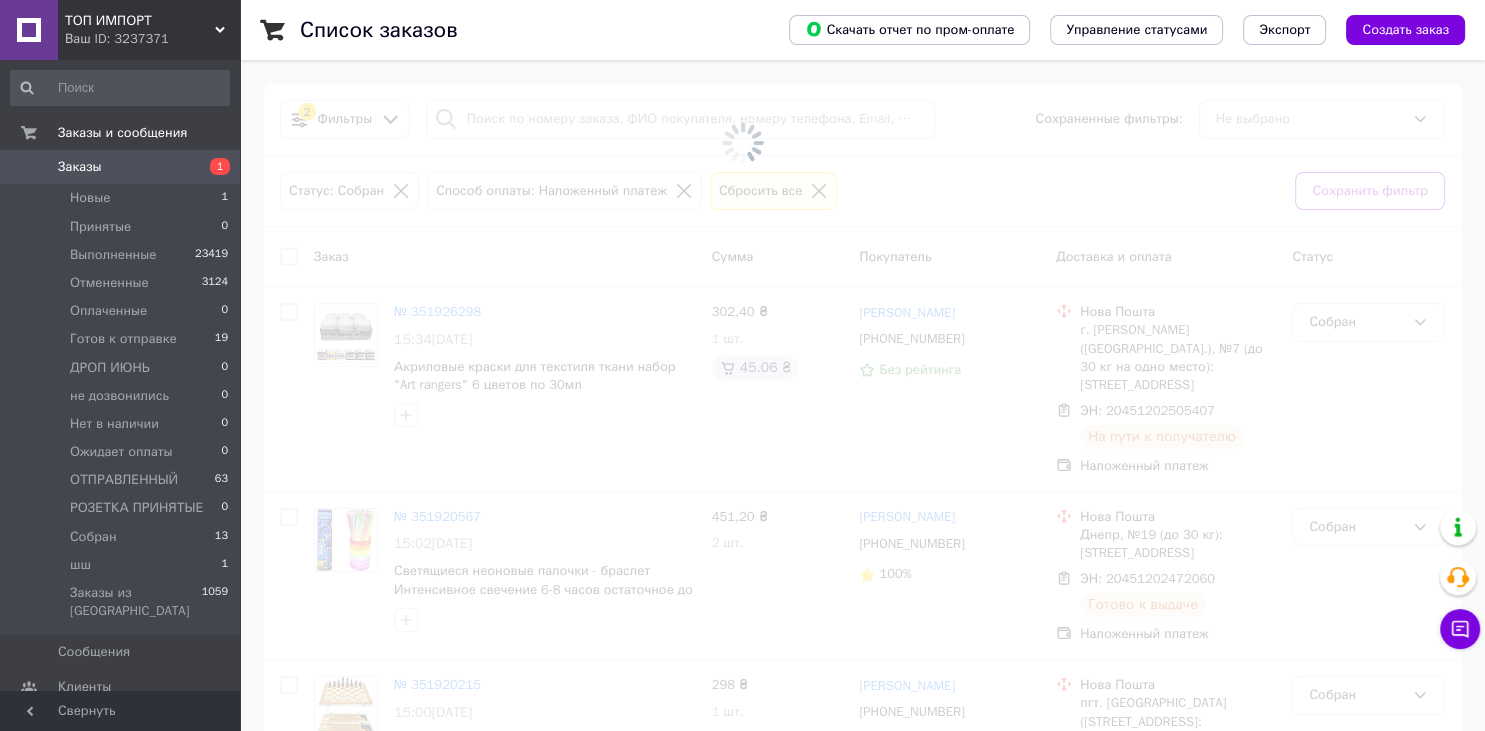 checkbox on "false" 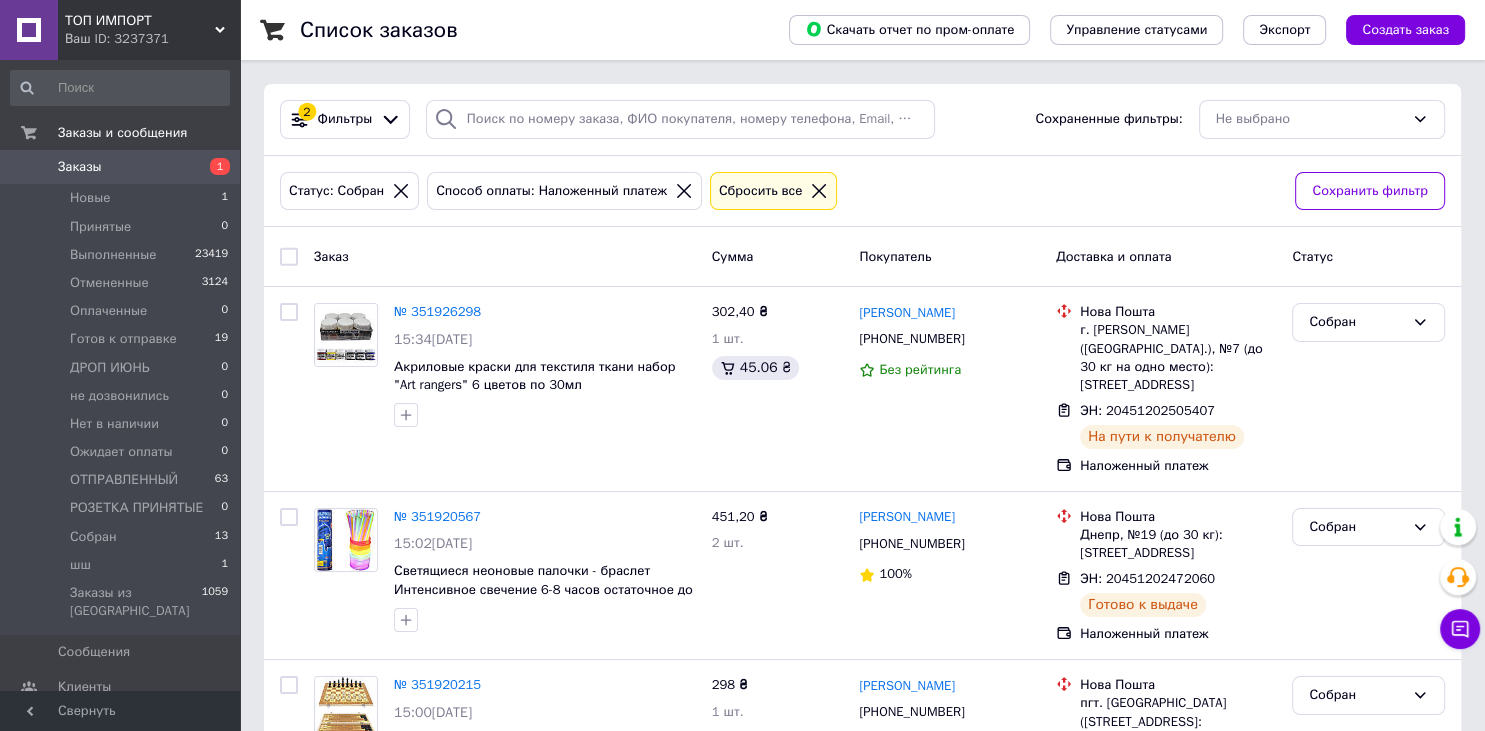 click at bounding box center [289, 257] 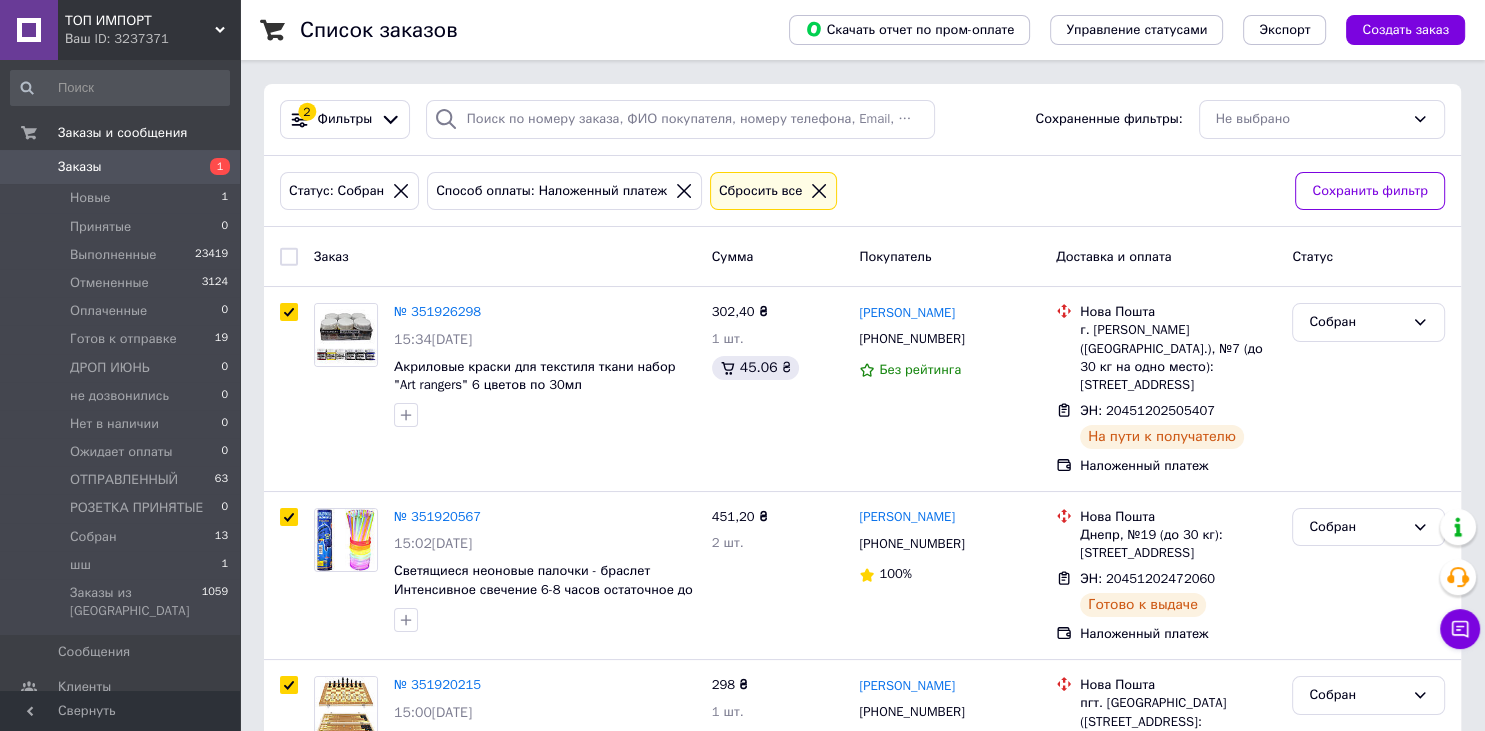 checkbox on "true" 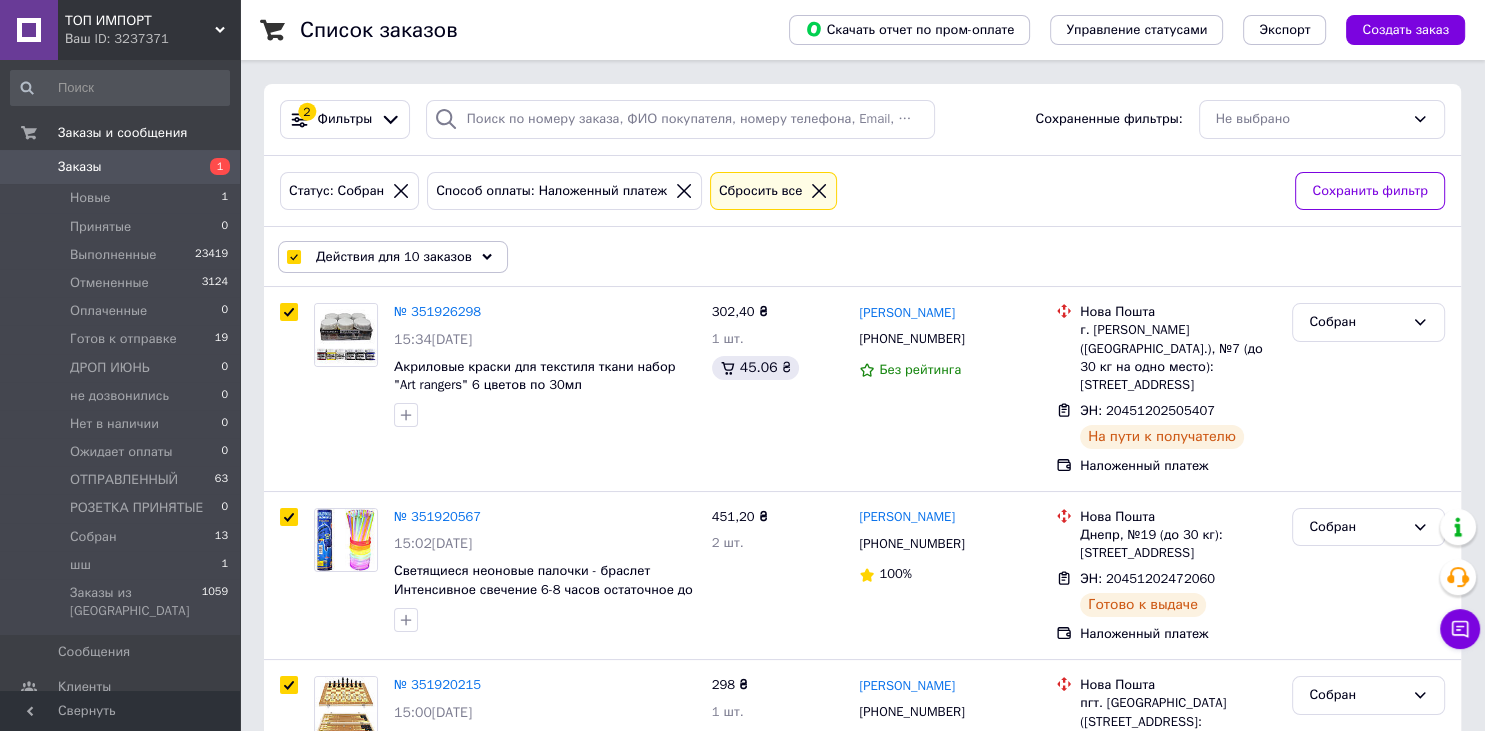 click 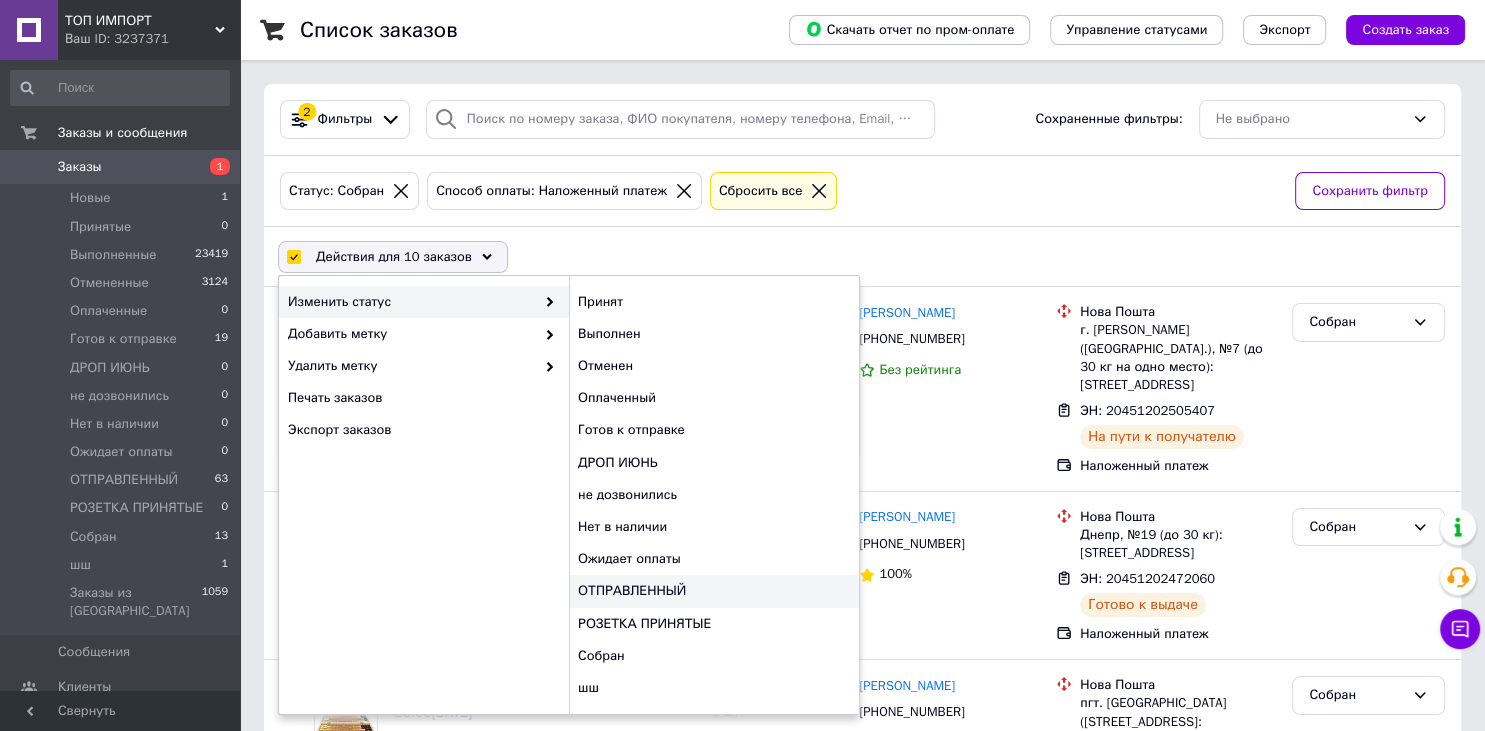 click on "ОТПРАВЛЕННЫЙ" at bounding box center [714, 591] 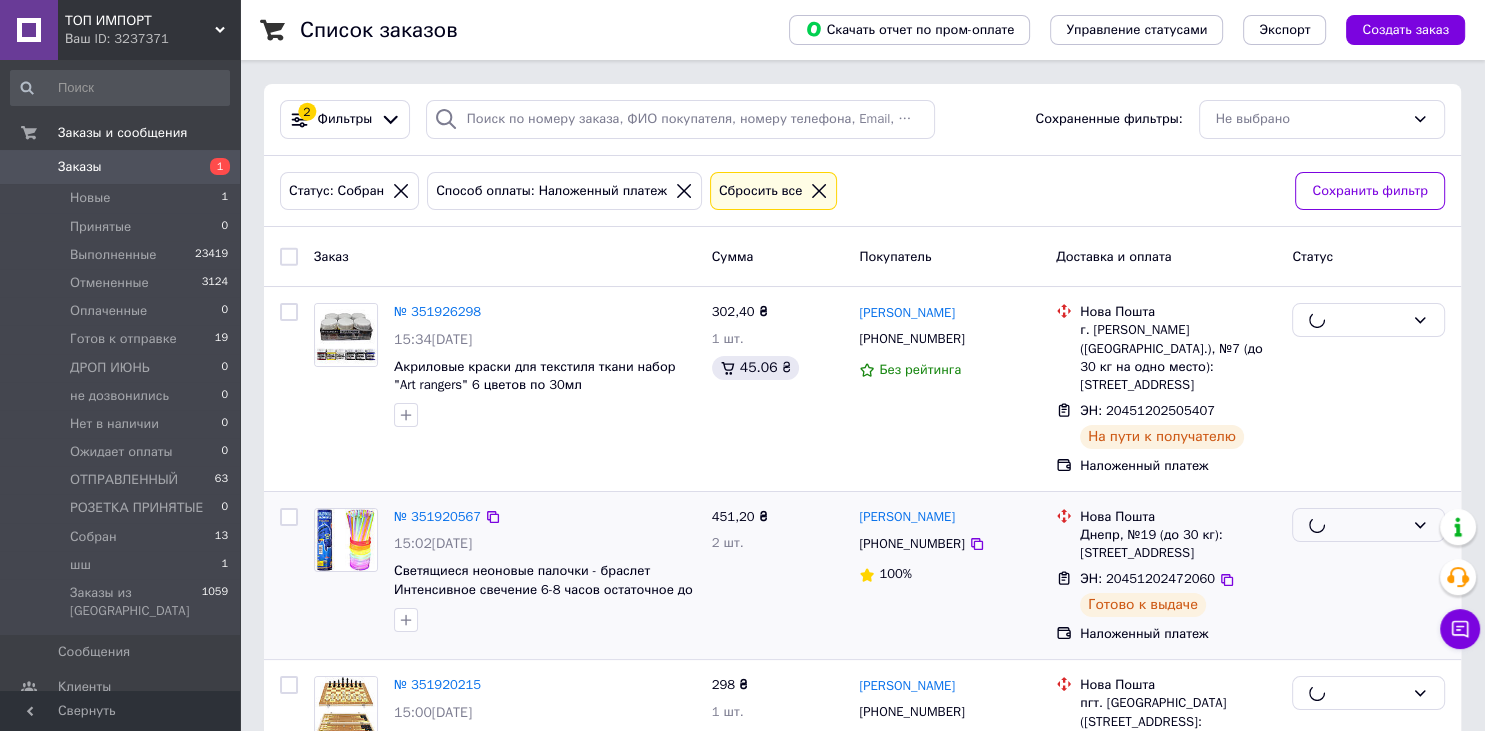 checkbox on "false" 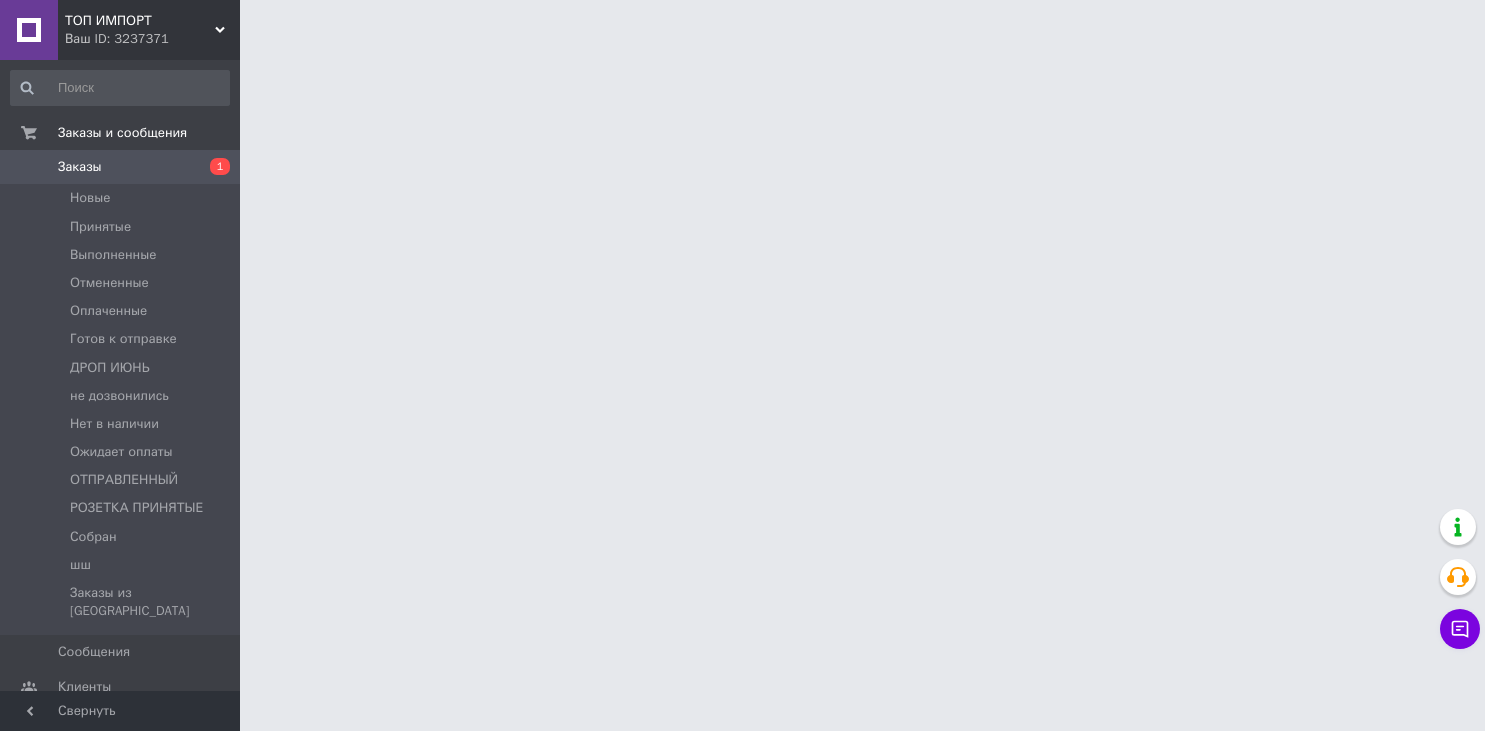 scroll, scrollTop: 0, scrollLeft: 0, axis: both 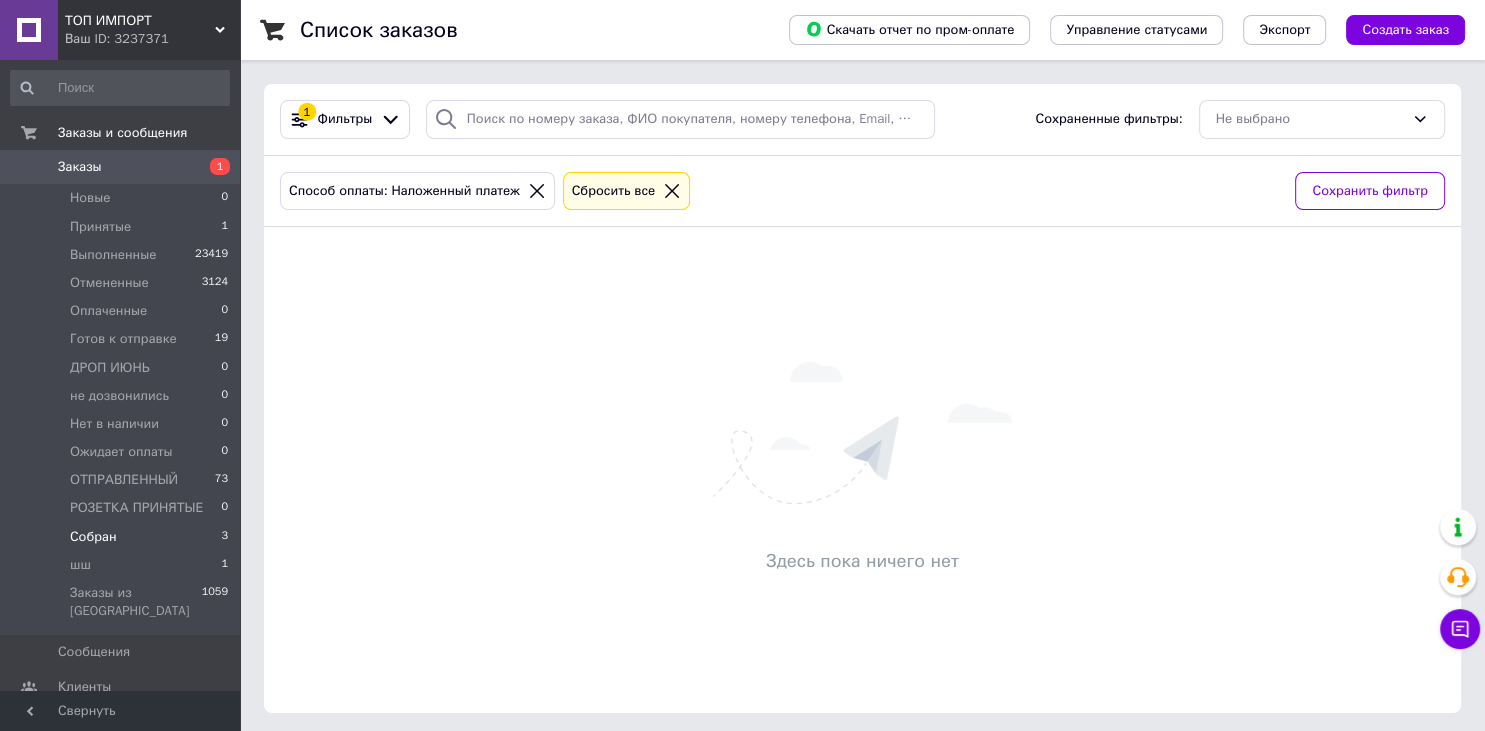 click on "Собран" at bounding box center (93, 537) 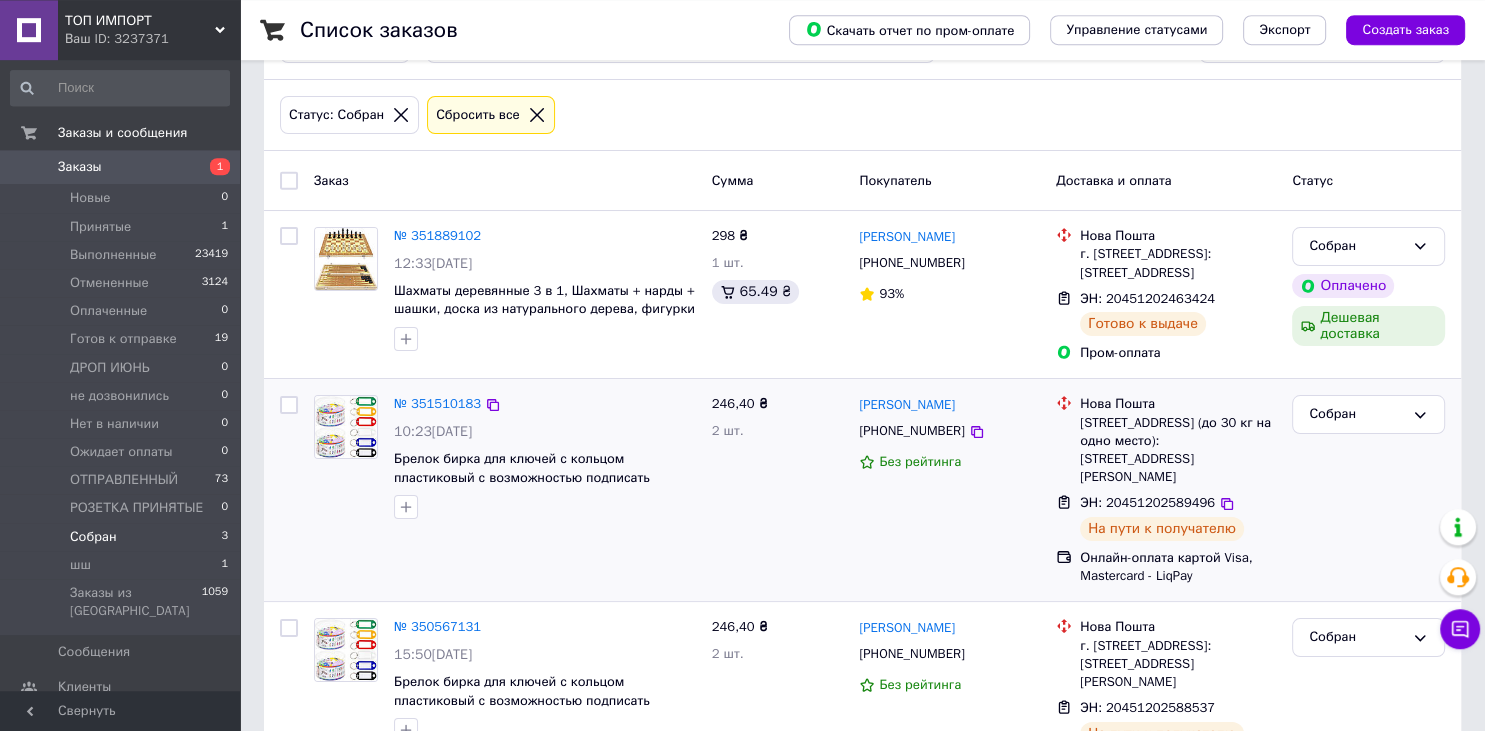 scroll, scrollTop: 119, scrollLeft: 0, axis: vertical 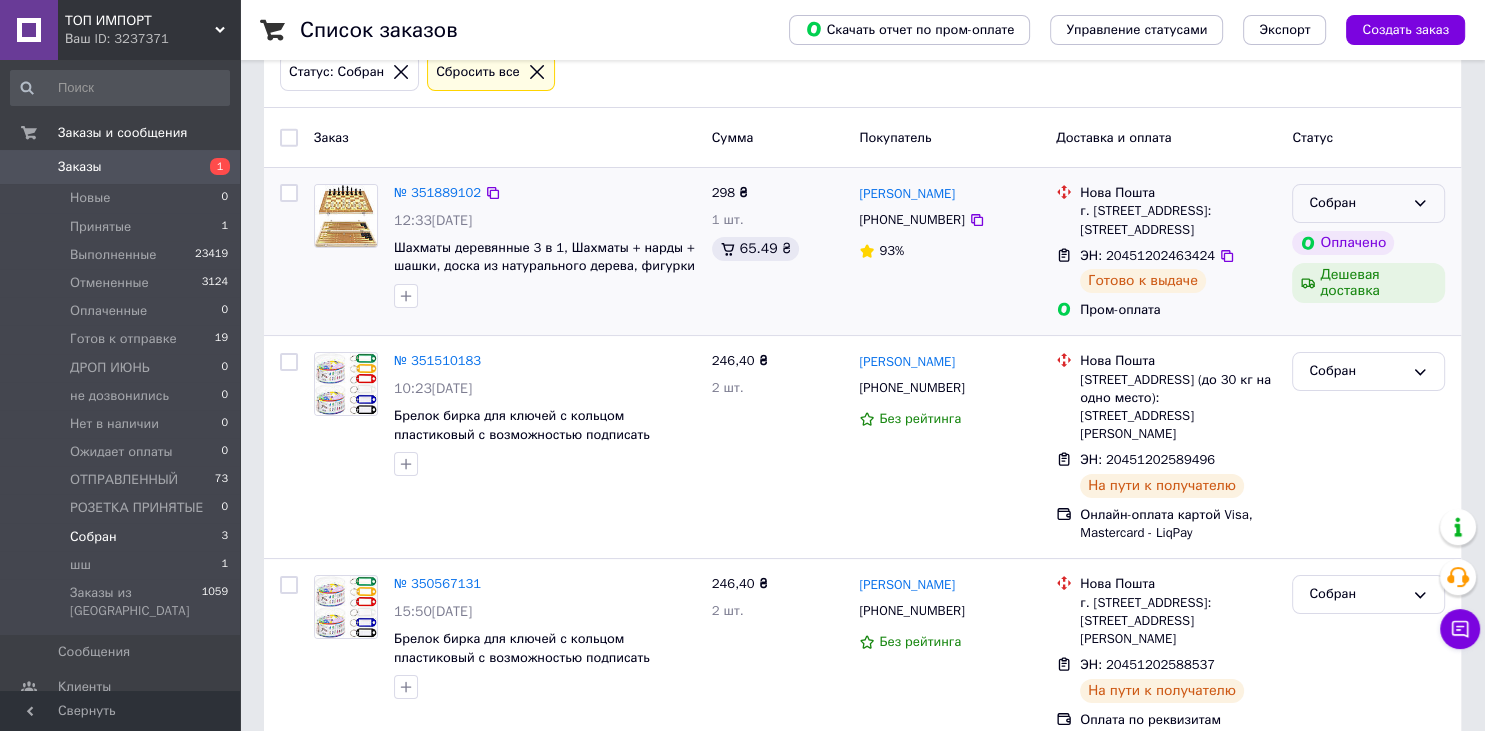 click on "Собран" at bounding box center [1356, 203] 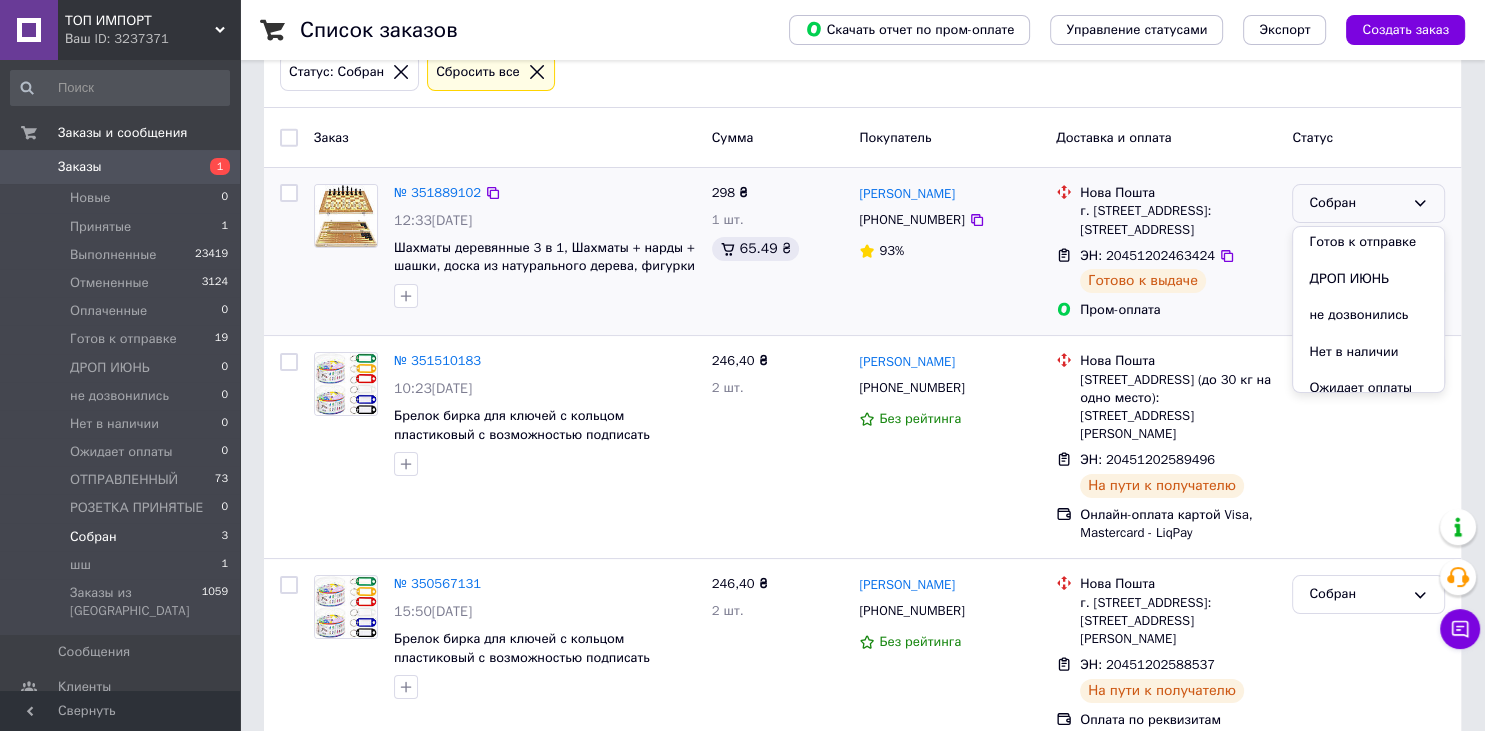 scroll, scrollTop: 211, scrollLeft: 0, axis: vertical 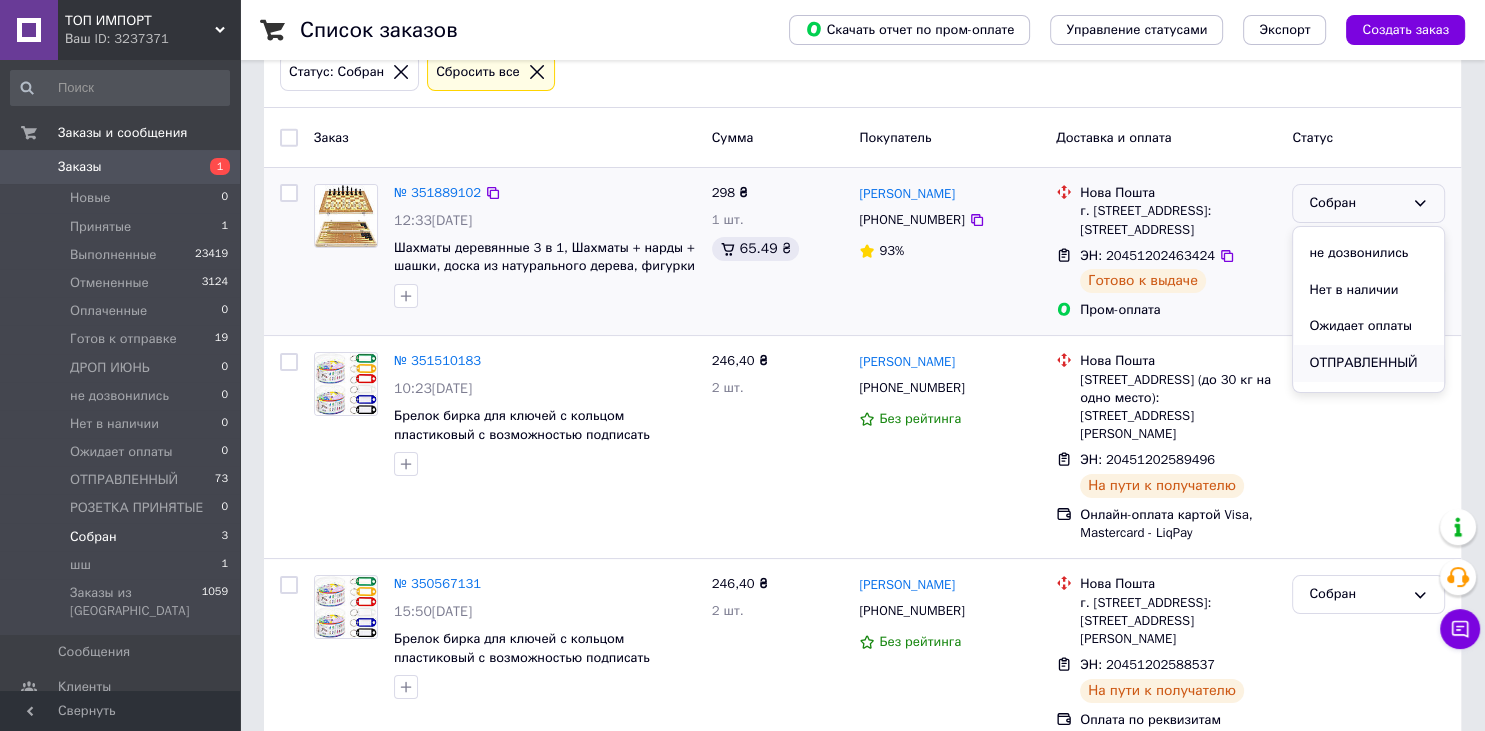 click on "ОТПРАВЛЕННЫЙ" at bounding box center [1368, 363] 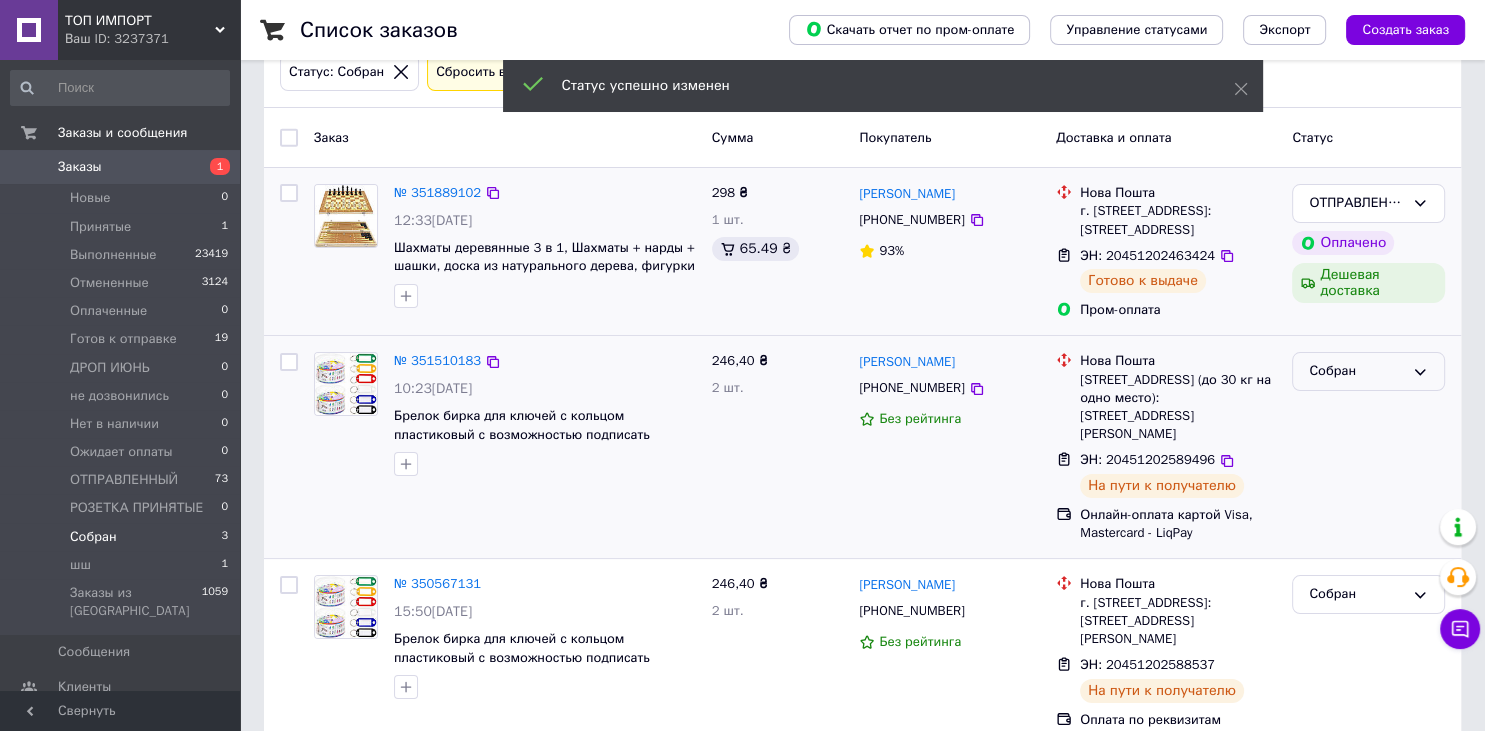 click on "Собран" at bounding box center (1356, 371) 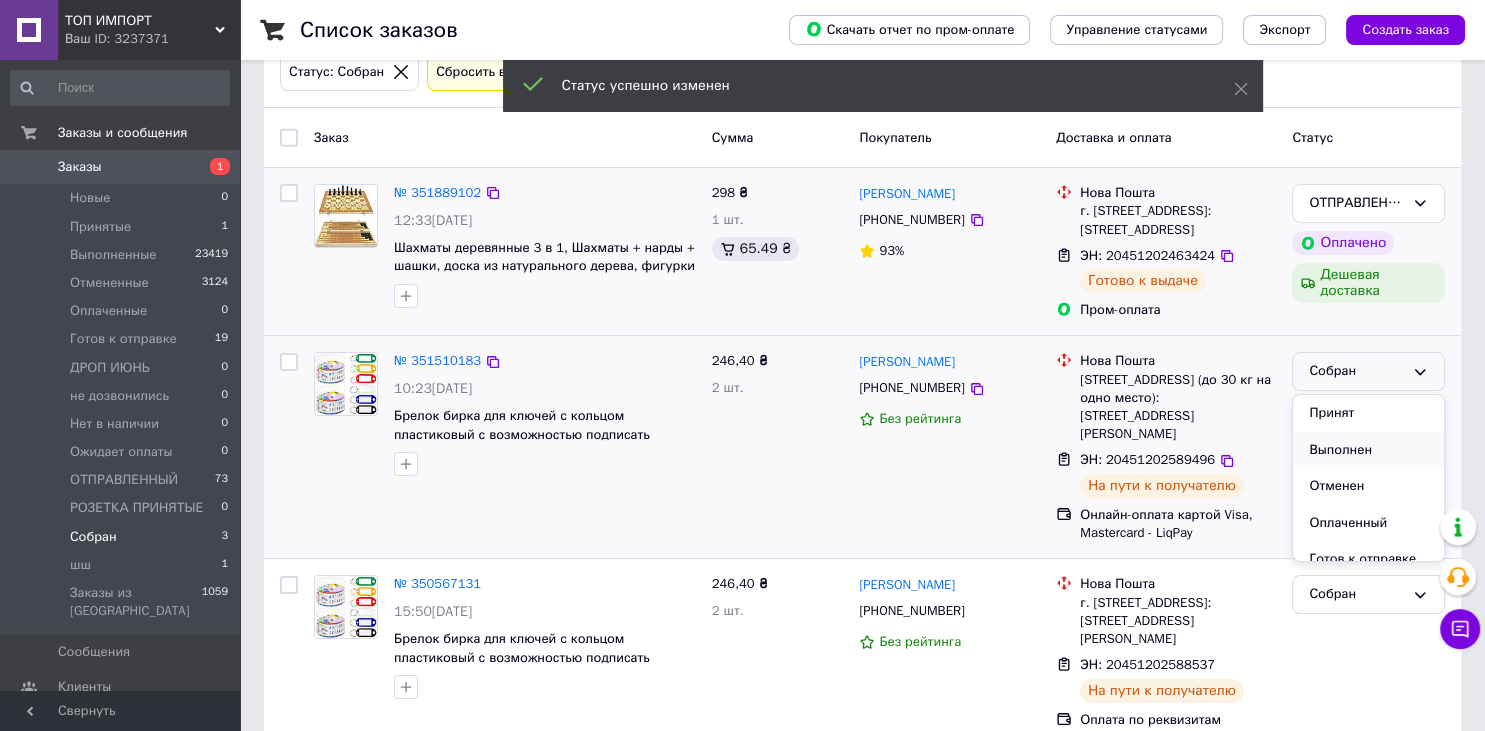 click on "Выполнен" at bounding box center [1368, 450] 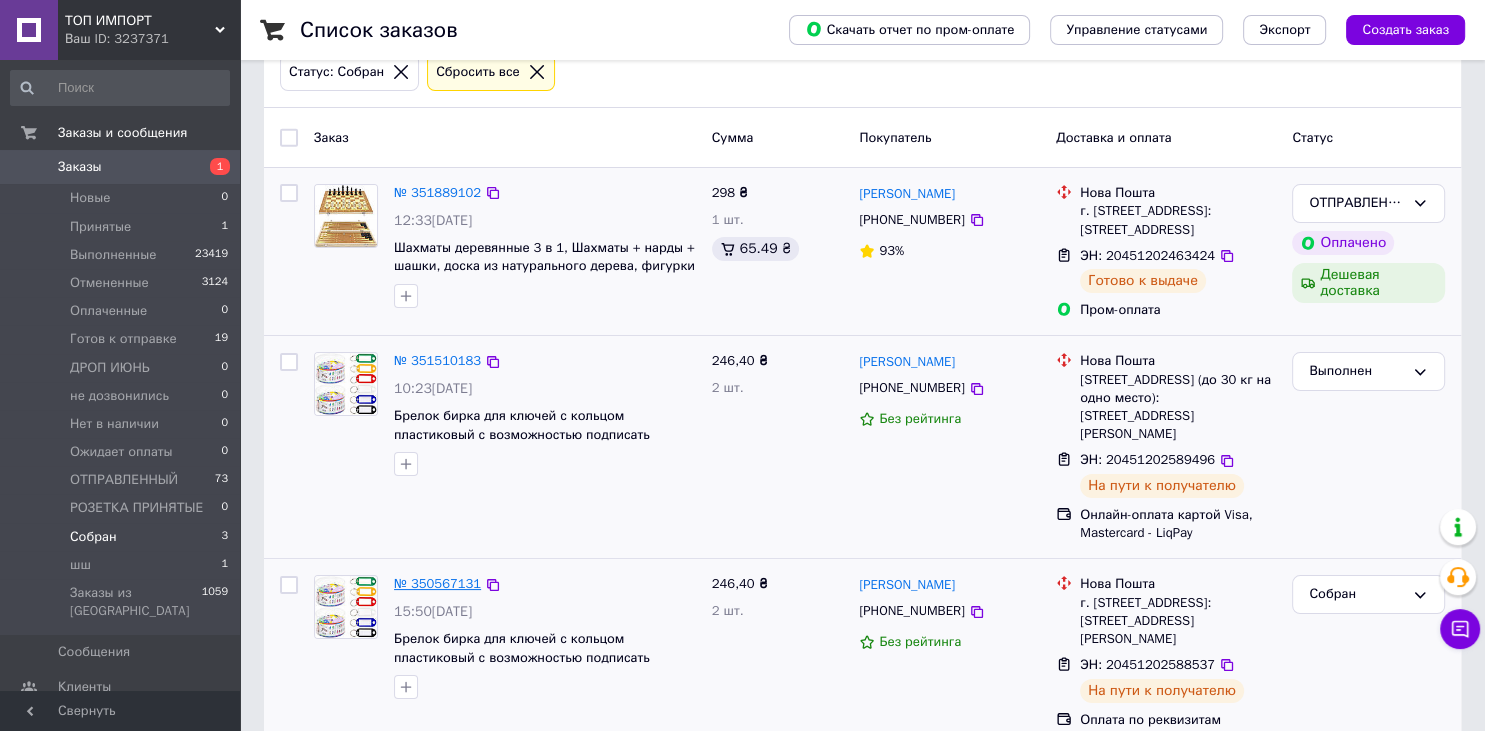 click on "№ 350567131" at bounding box center [437, 583] 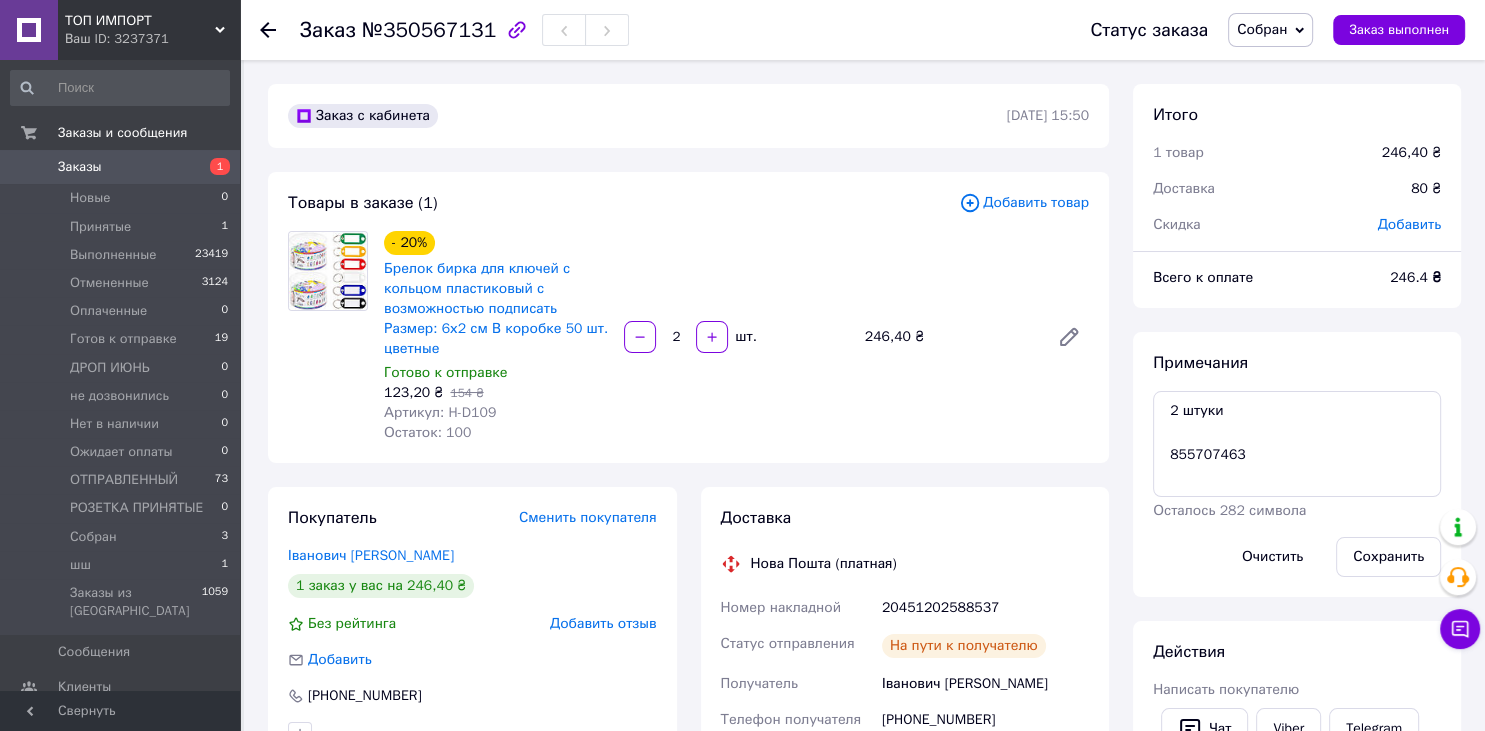 scroll, scrollTop: 40, scrollLeft: 0, axis: vertical 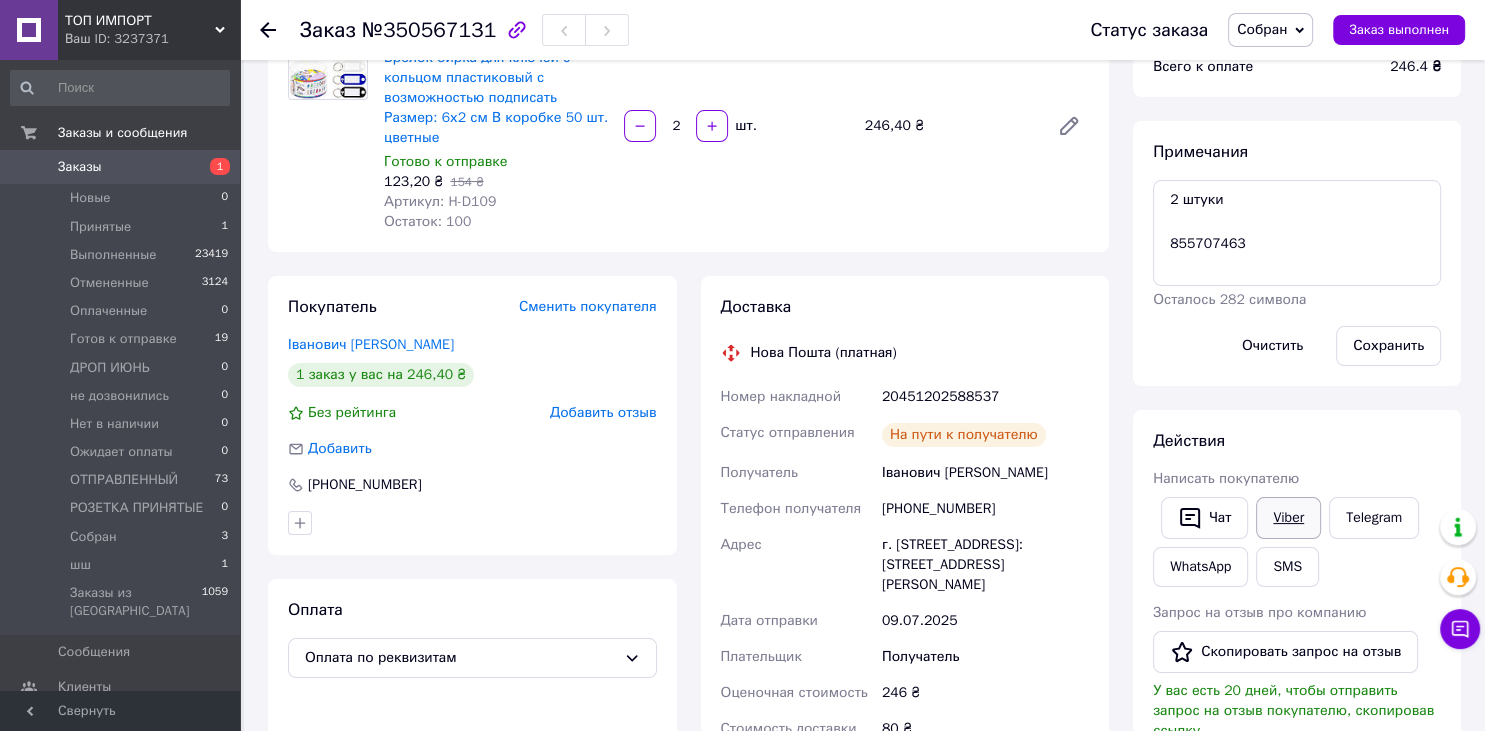 click on "Viber" at bounding box center [1288, 518] 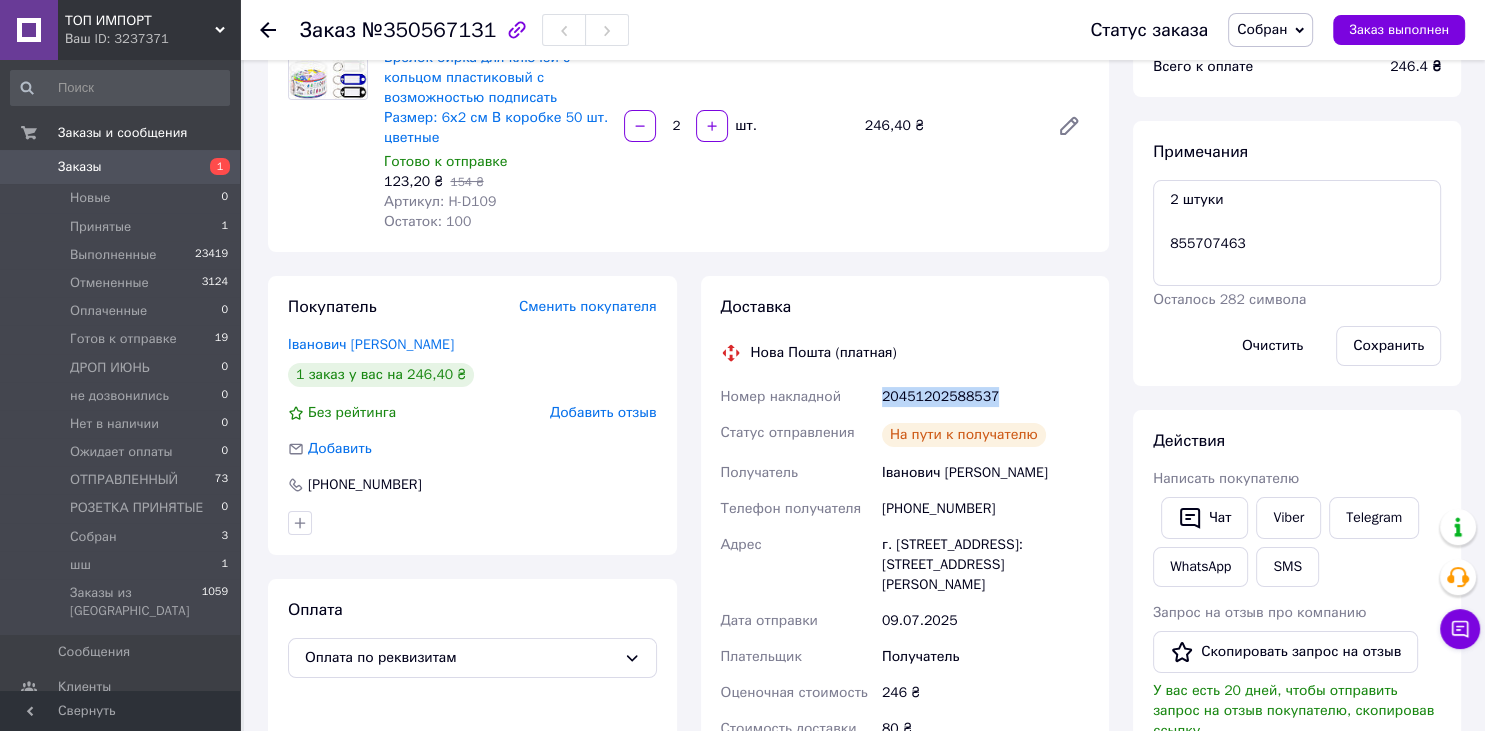 drag, startPoint x: 870, startPoint y: 378, endPoint x: 1035, endPoint y: 366, distance: 165.43579 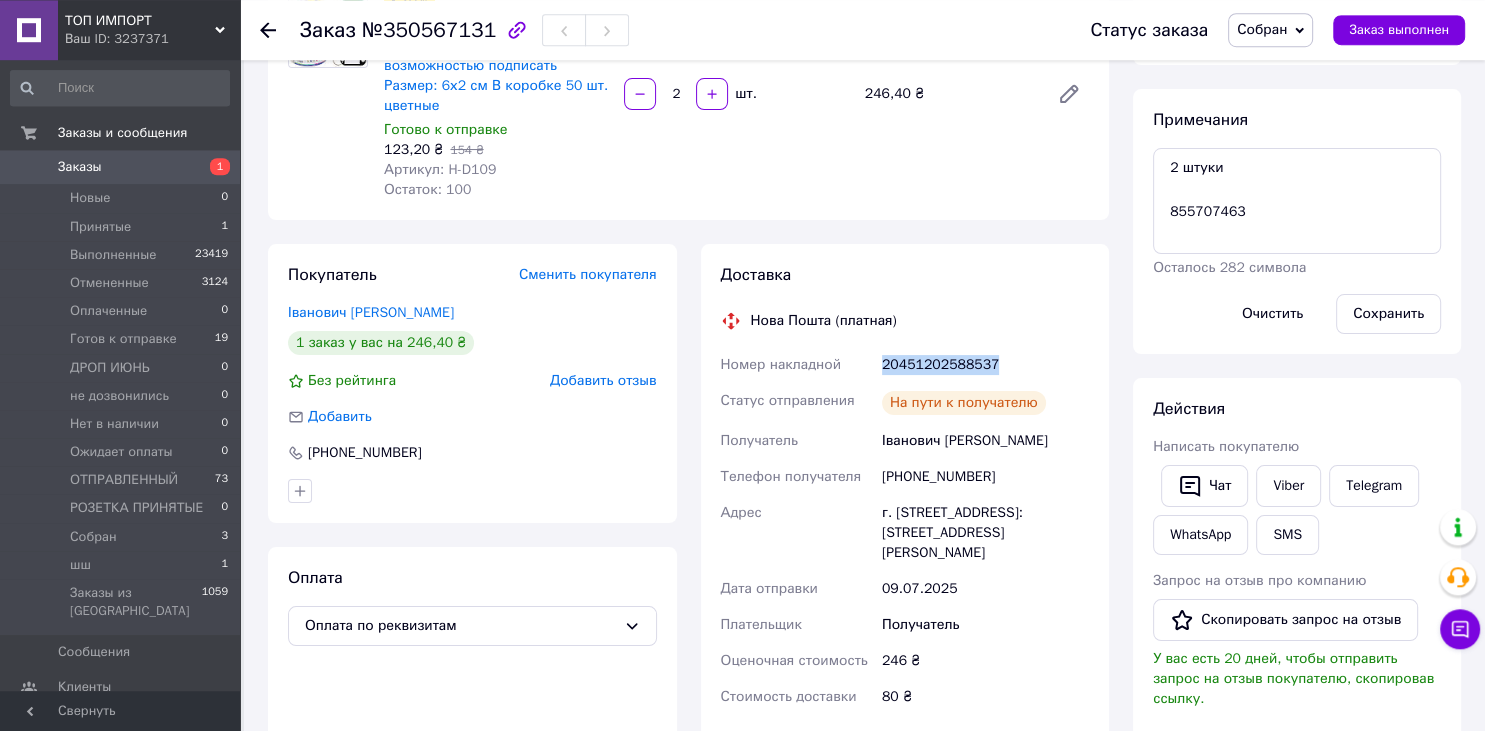 scroll, scrollTop: 316, scrollLeft: 0, axis: vertical 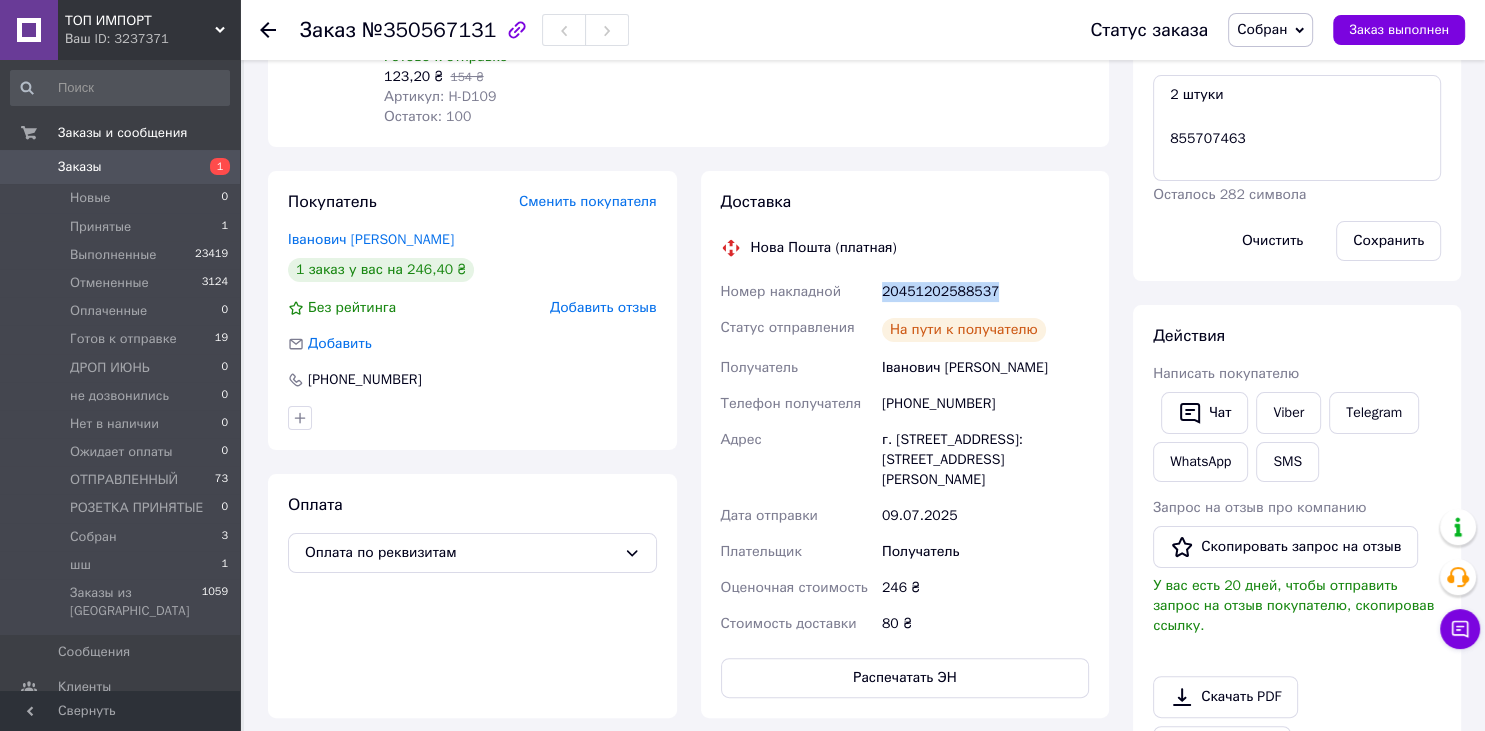 click on "Собран" at bounding box center [1262, 29] 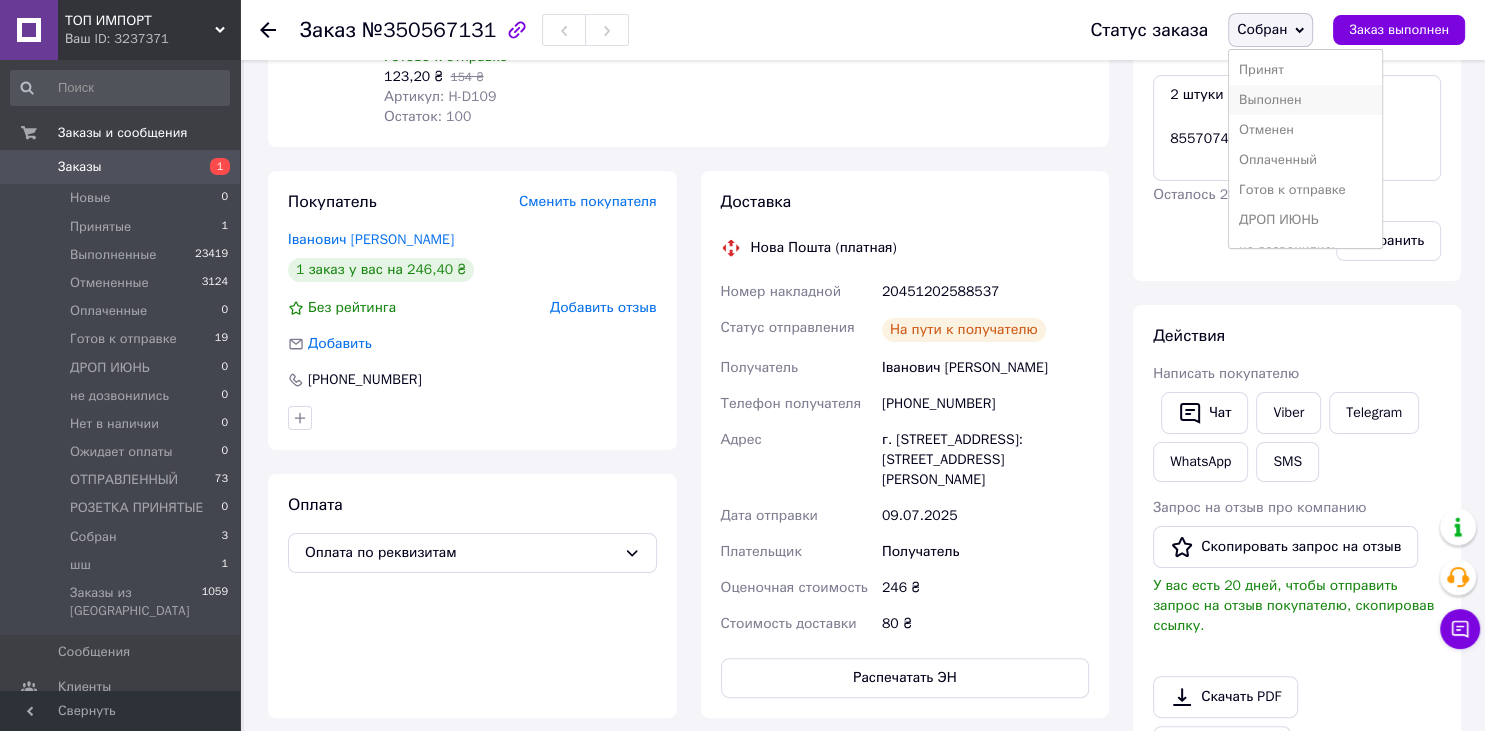 click on "Выполнен" at bounding box center (1305, 100) 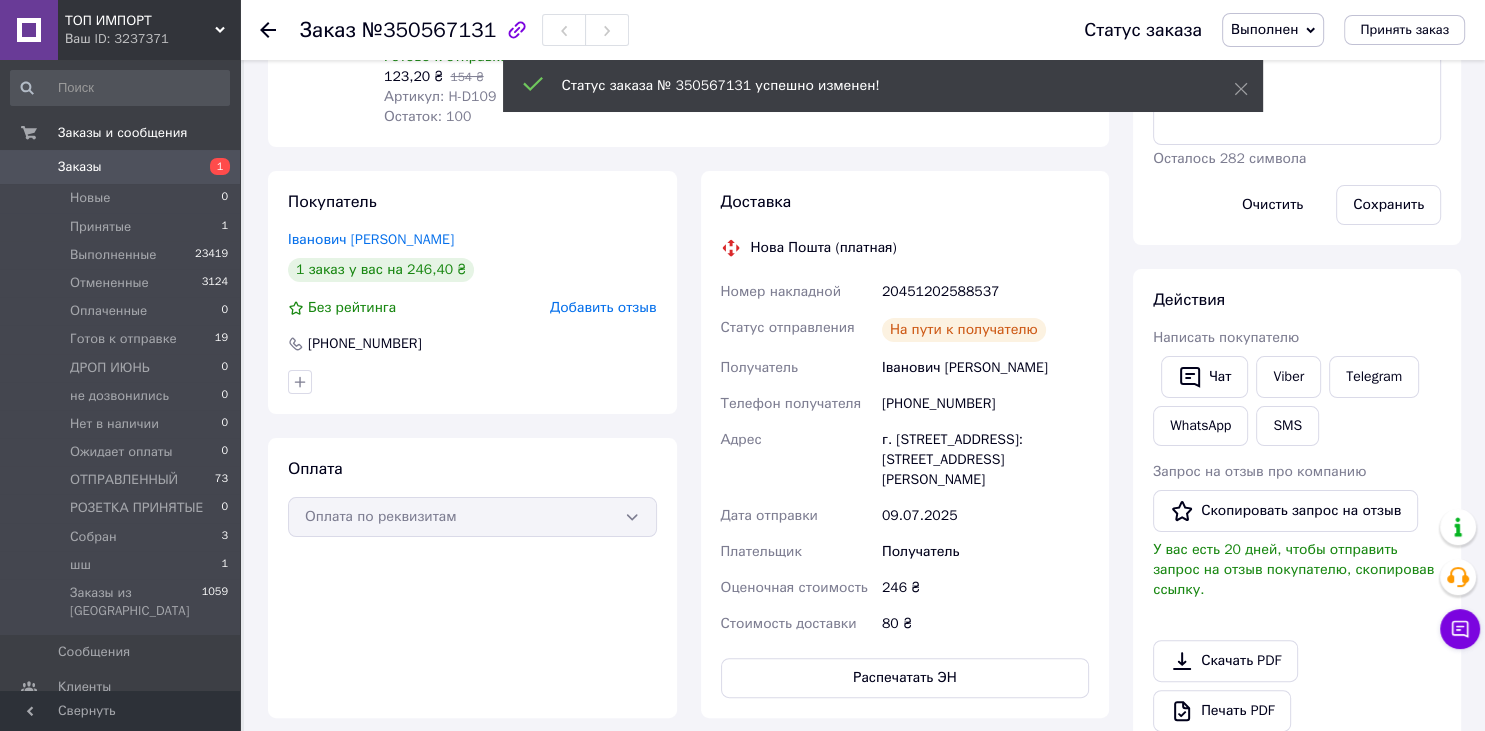 scroll, scrollTop: 88, scrollLeft: 0, axis: vertical 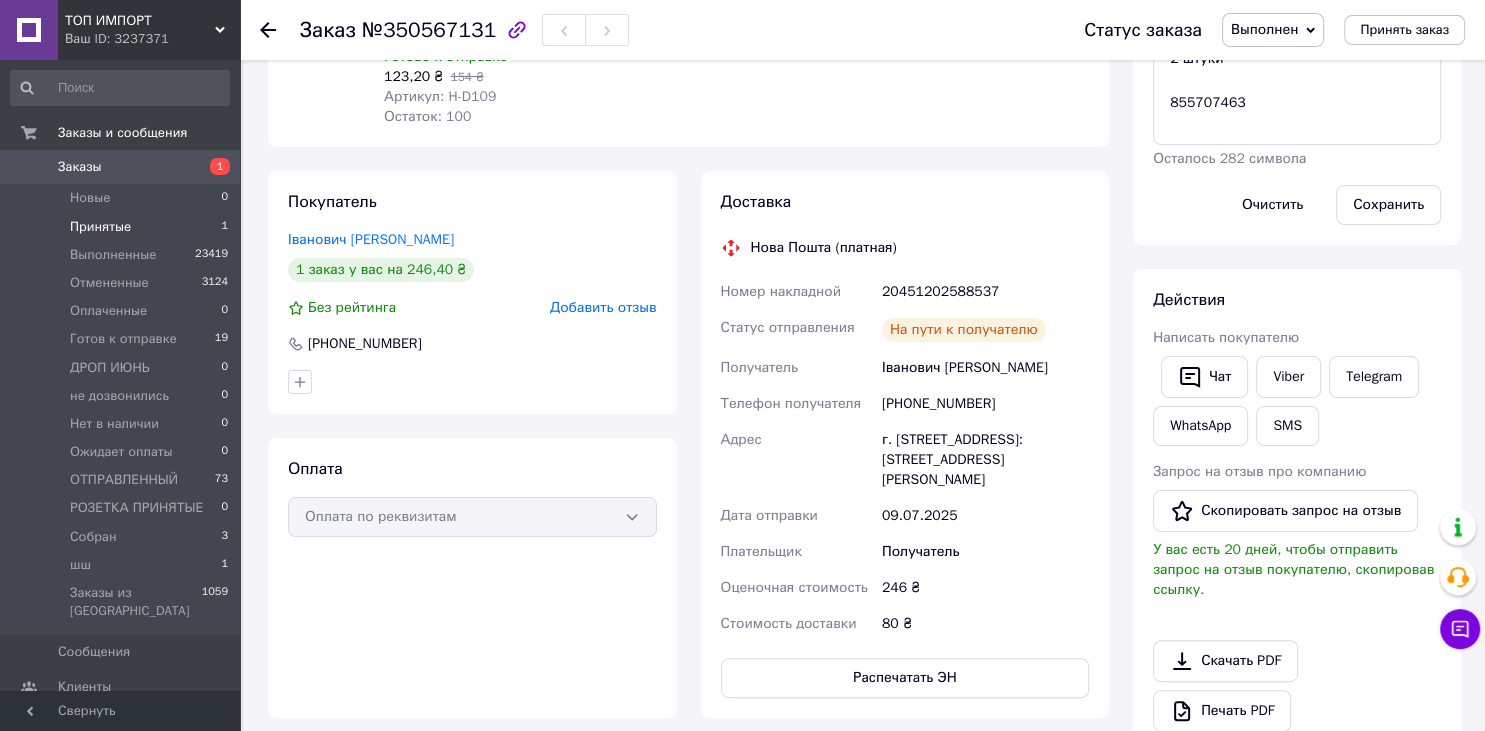 click on "Принятые" at bounding box center [100, 227] 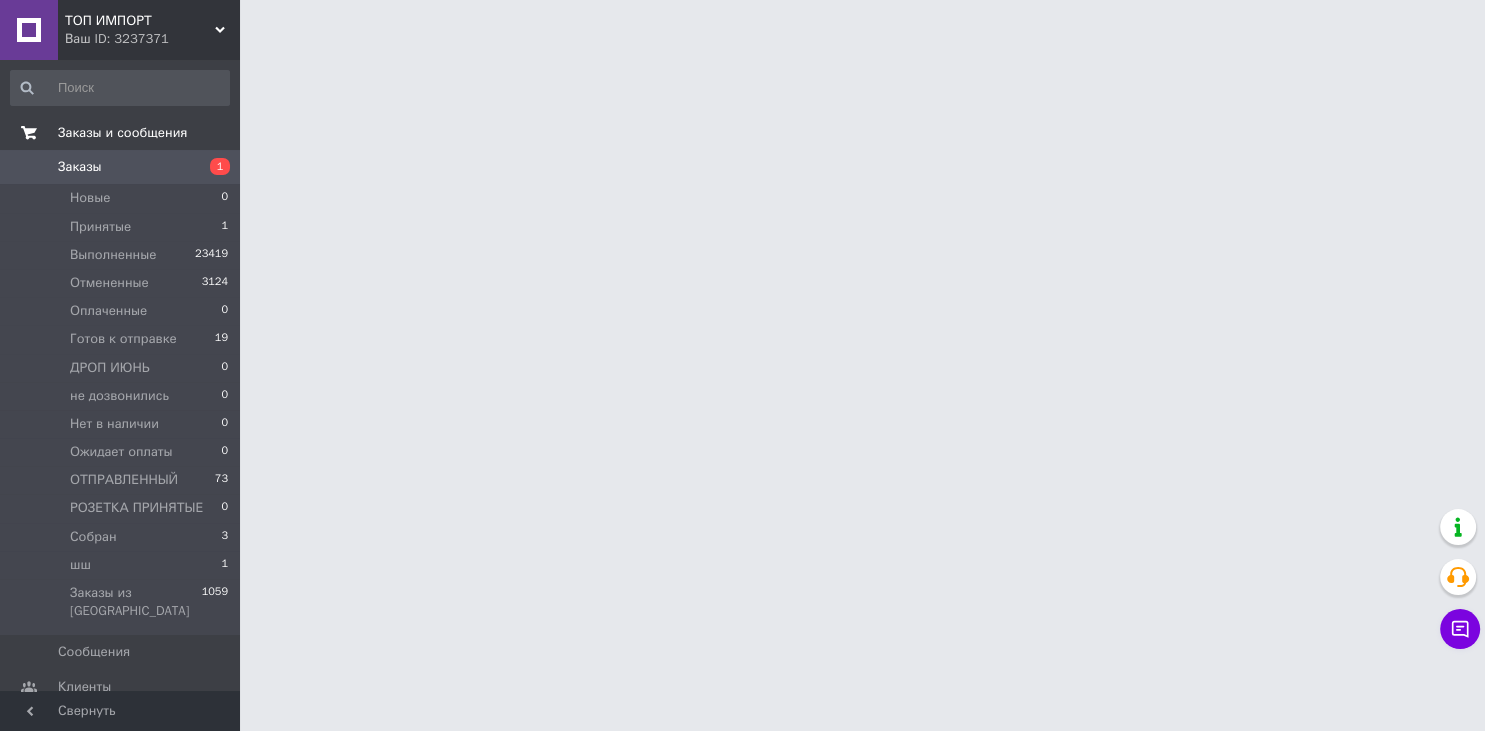 scroll, scrollTop: 0, scrollLeft: 0, axis: both 